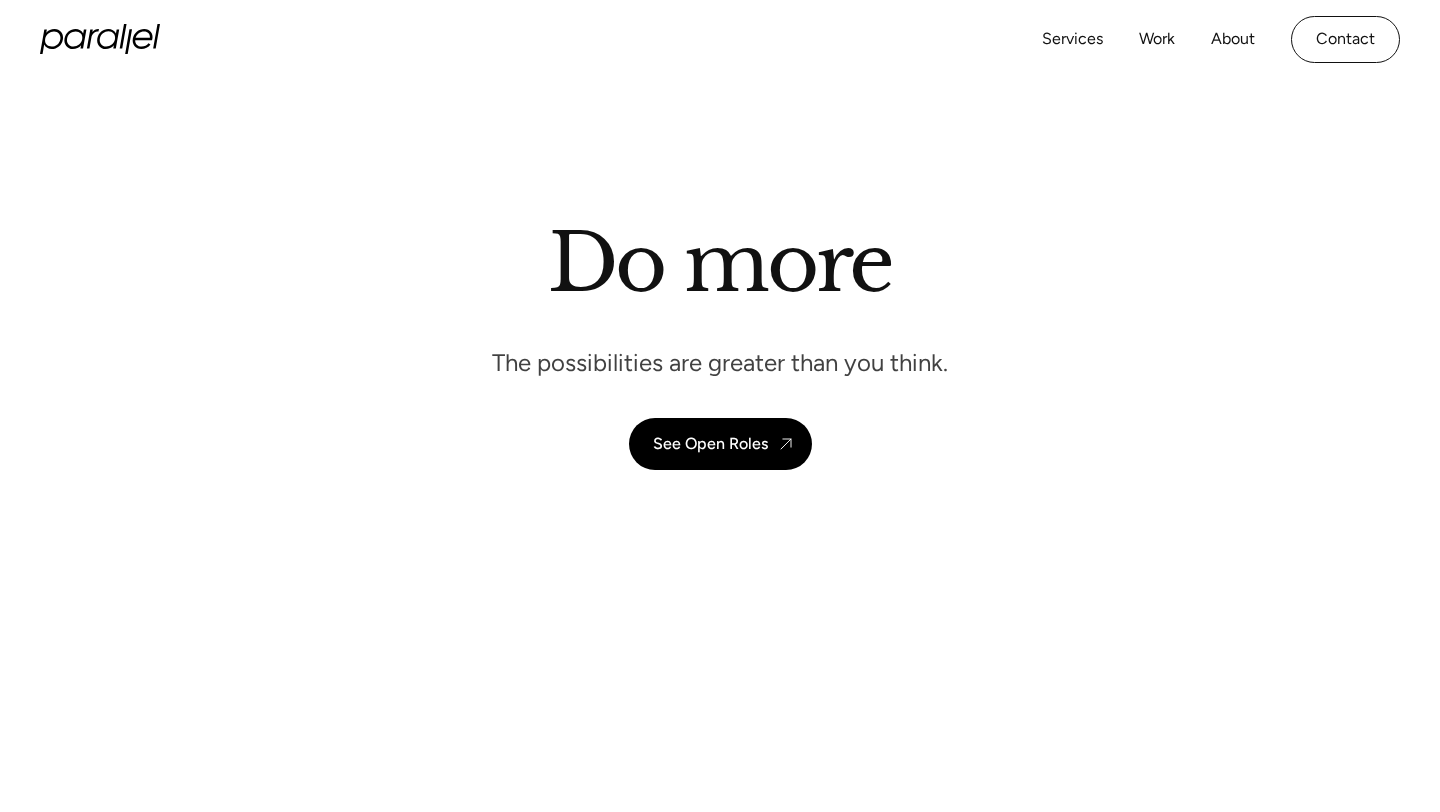 scroll, scrollTop: 0, scrollLeft: 0, axis: both 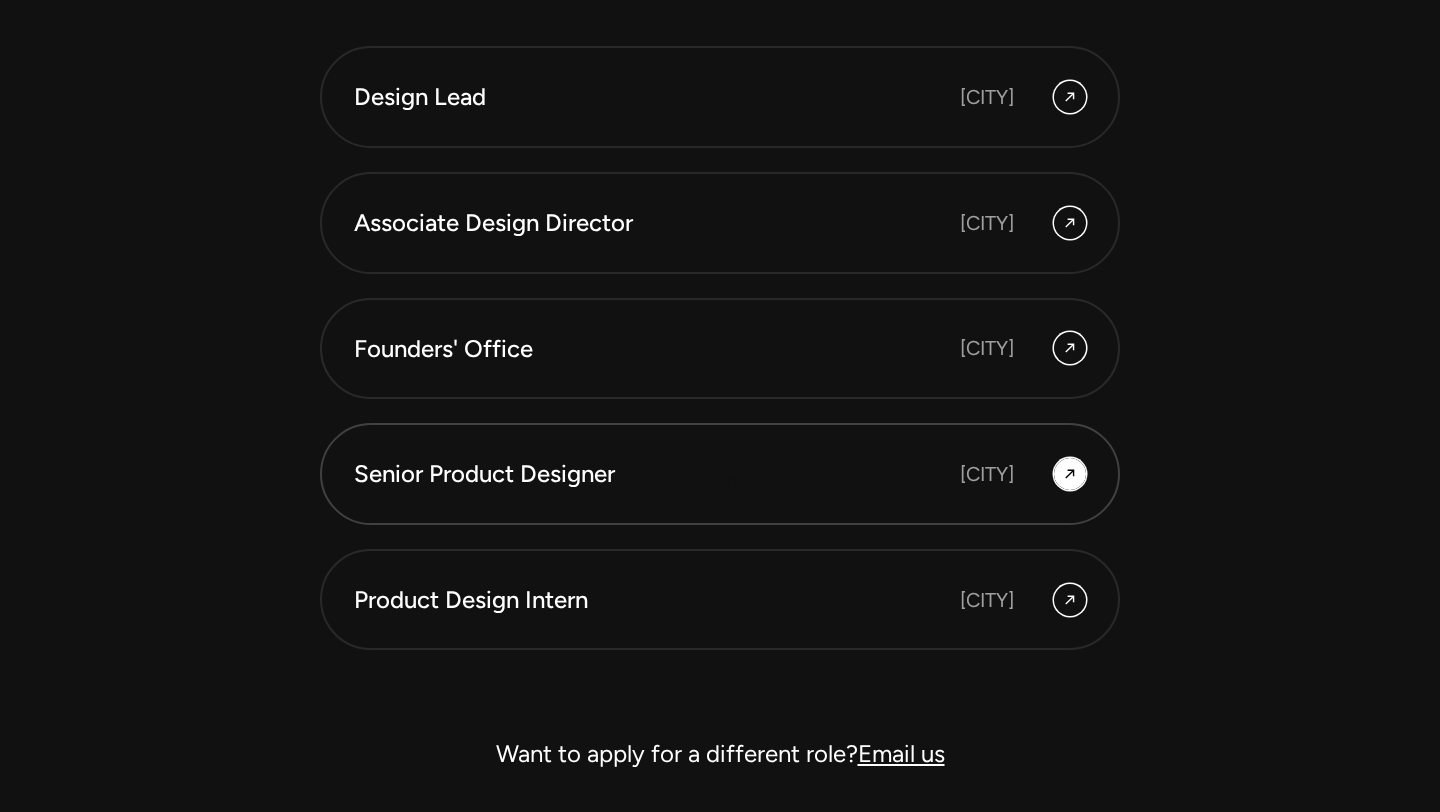 click on "Senior Product Designer" at bounding box center (594, 474) 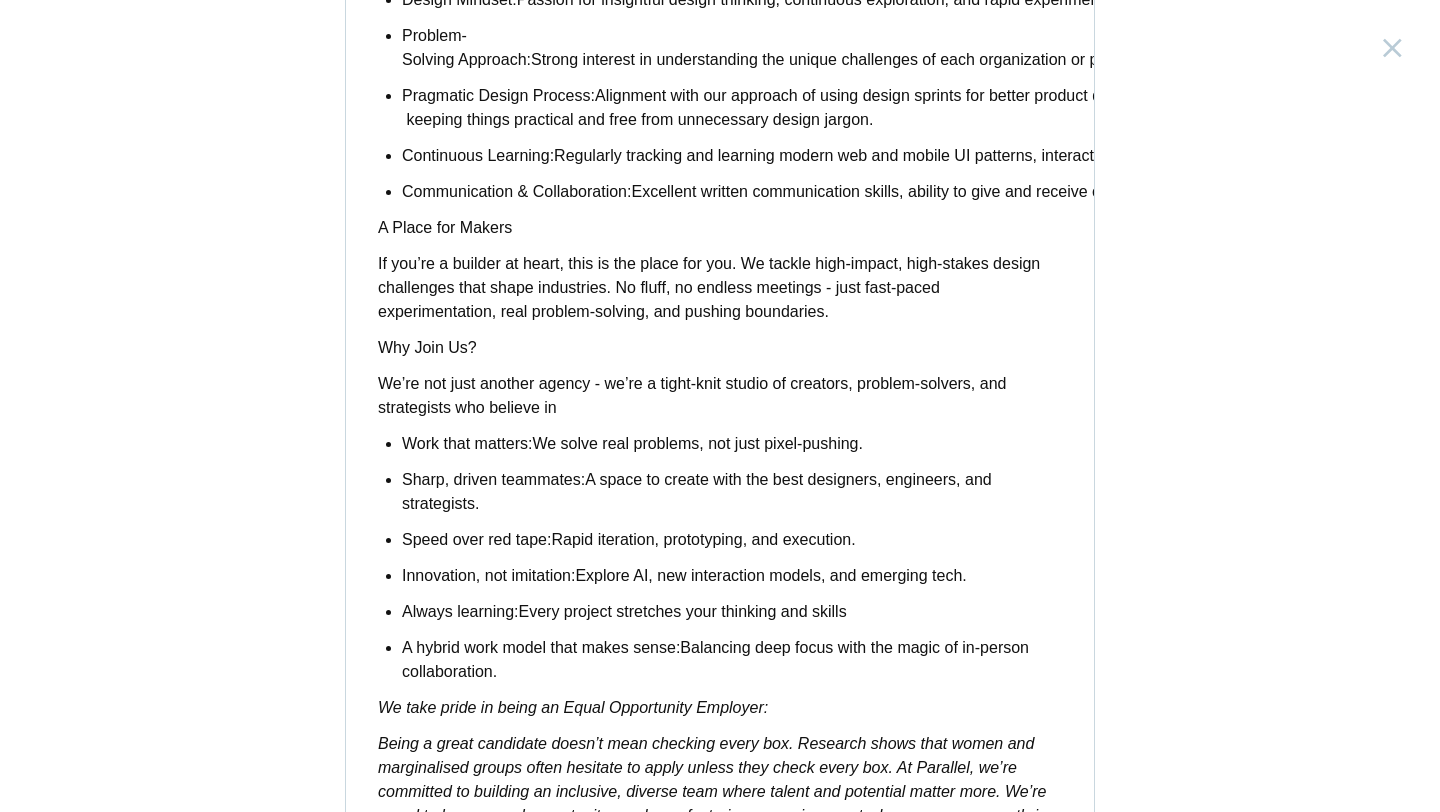 scroll, scrollTop: 1123, scrollLeft: 0, axis: vertical 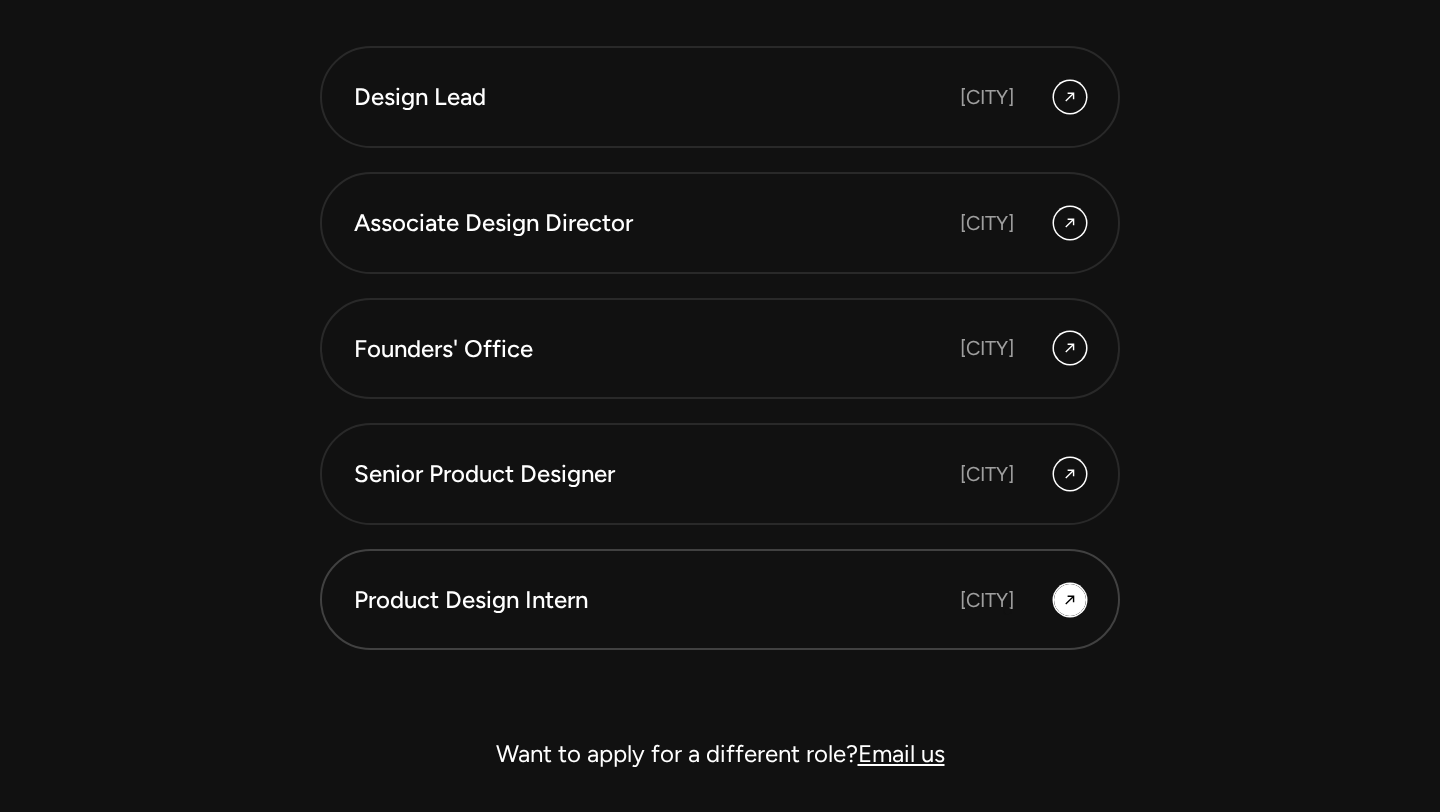 click on "[CITY]" at bounding box center (987, 600) 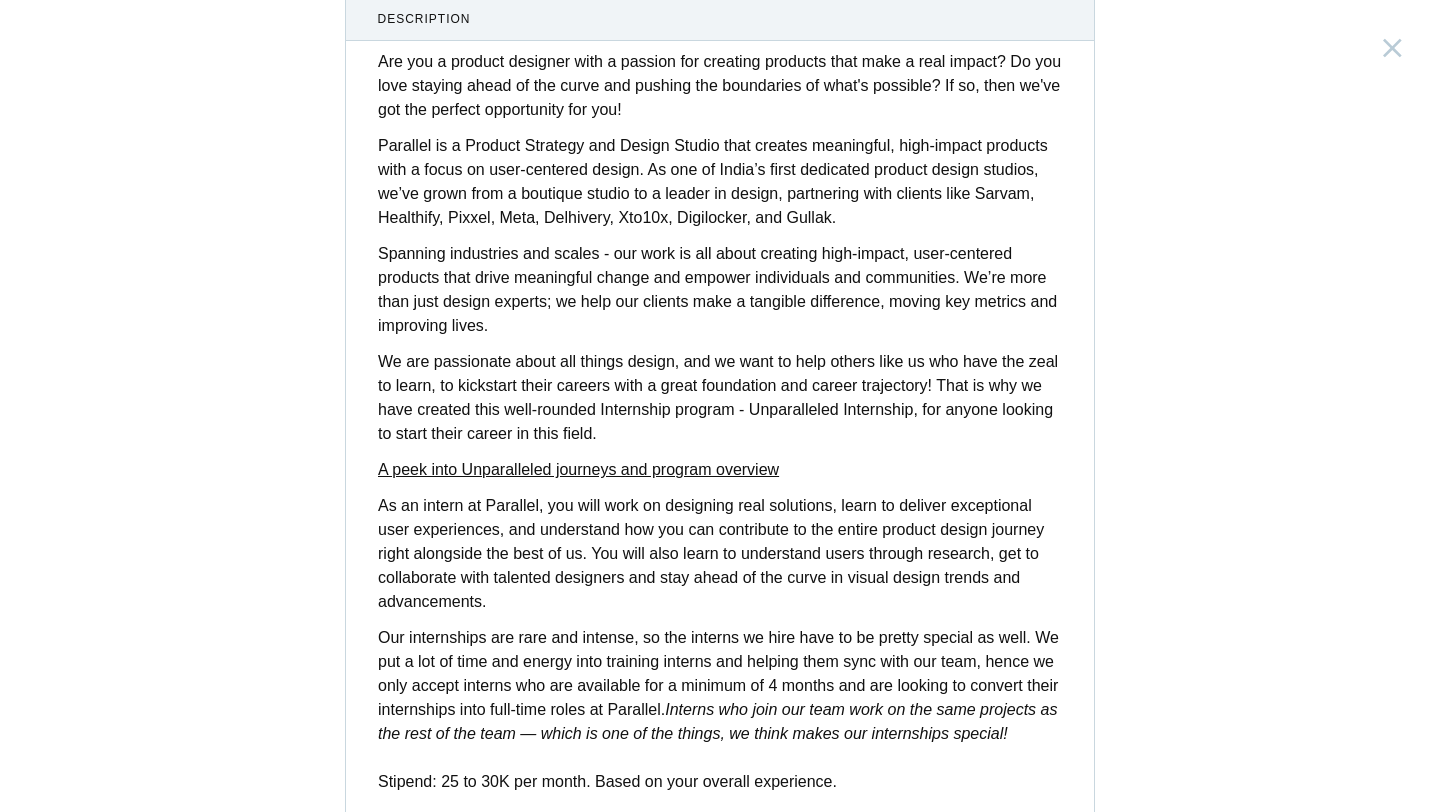 scroll, scrollTop: 48, scrollLeft: 0, axis: vertical 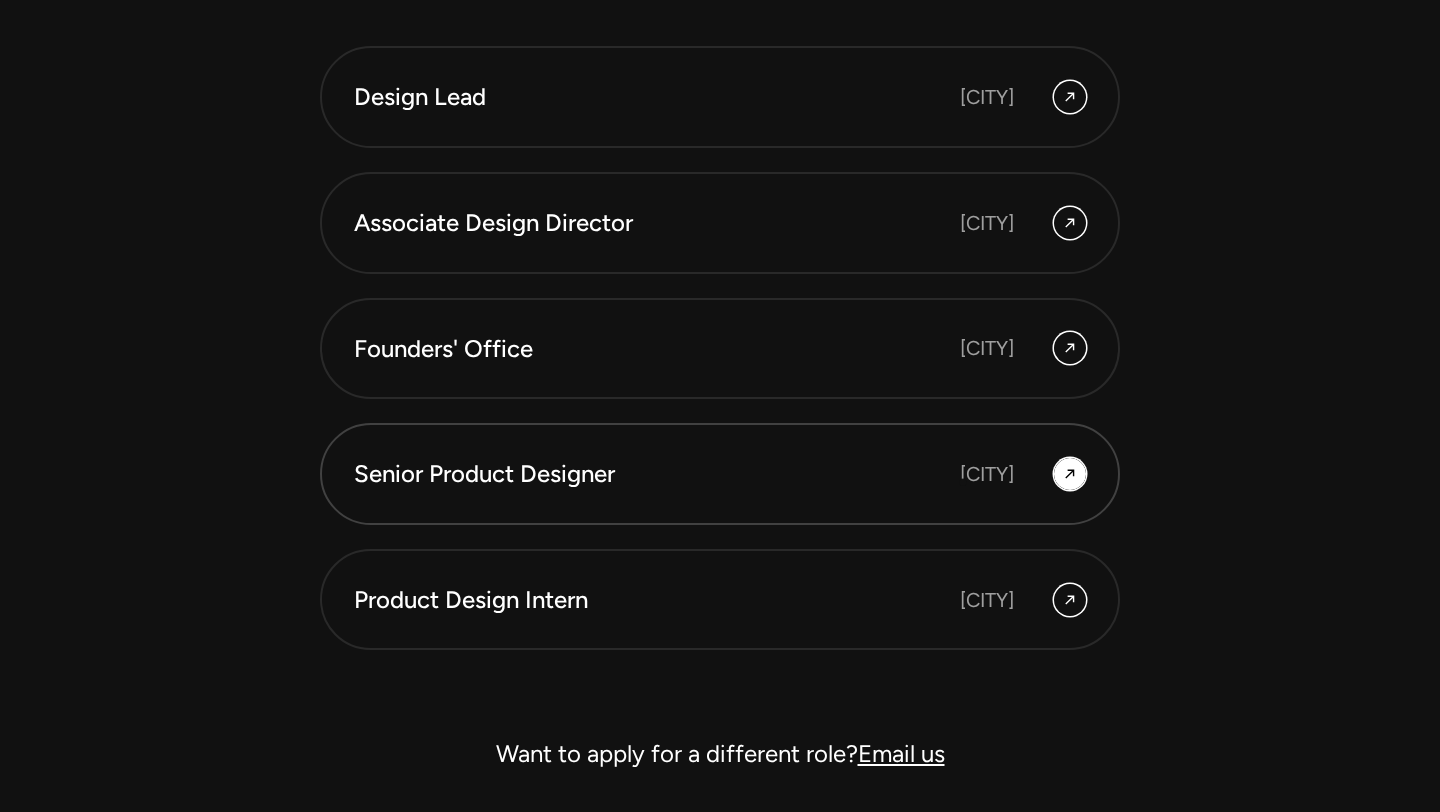 click on "[CITY]" at bounding box center [987, 474] 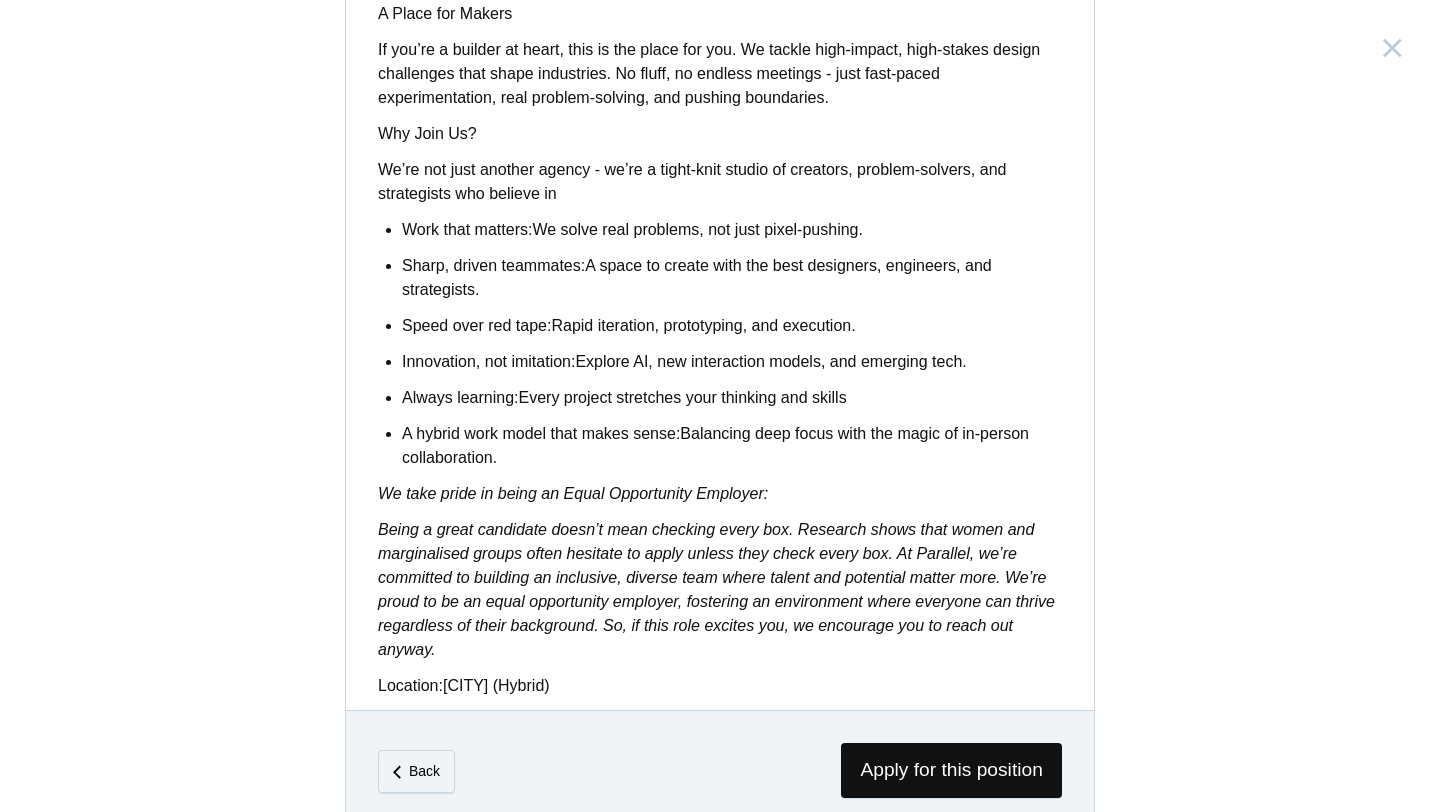 scroll, scrollTop: 1580, scrollLeft: 0, axis: vertical 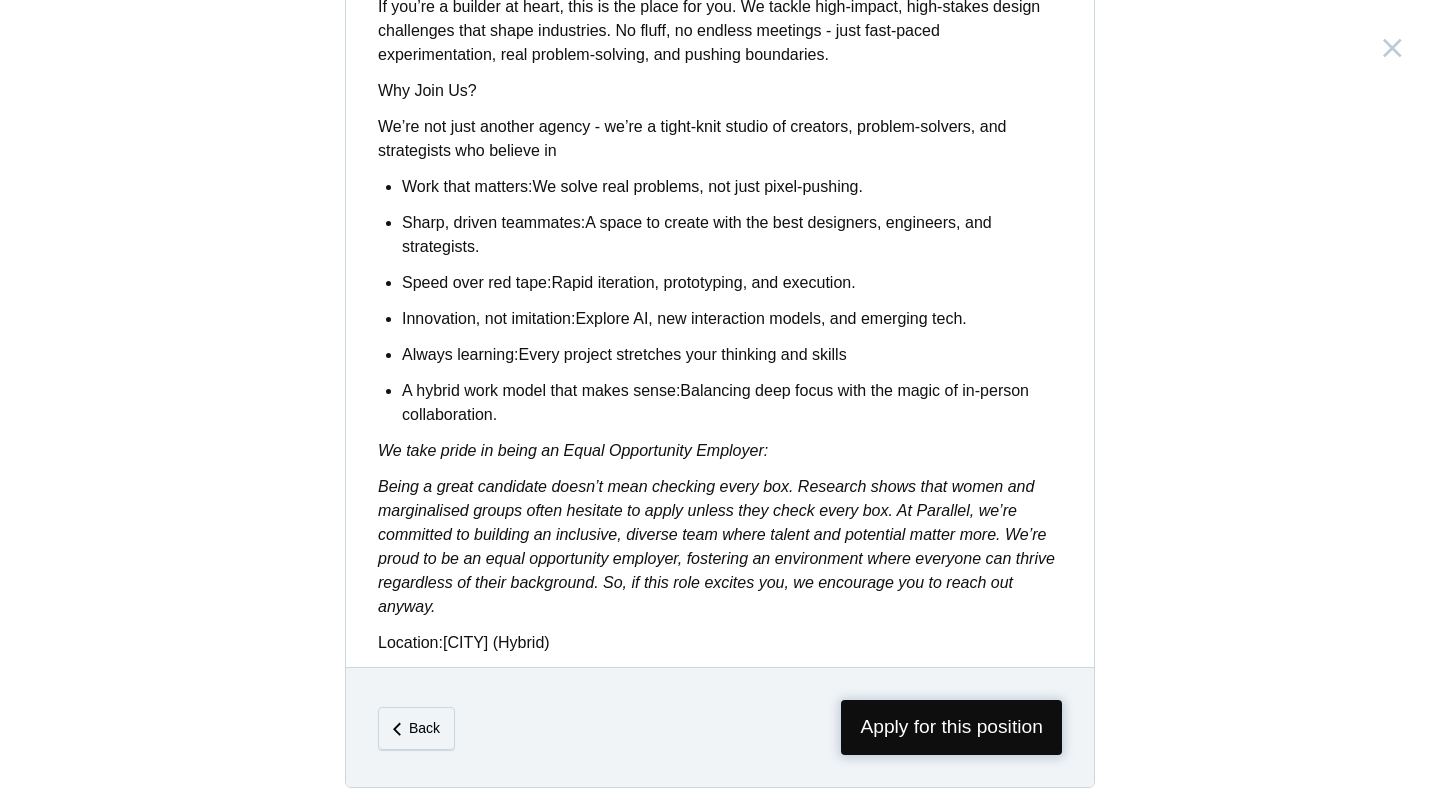click on "Apply for this position" at bounding box center (951, 727) 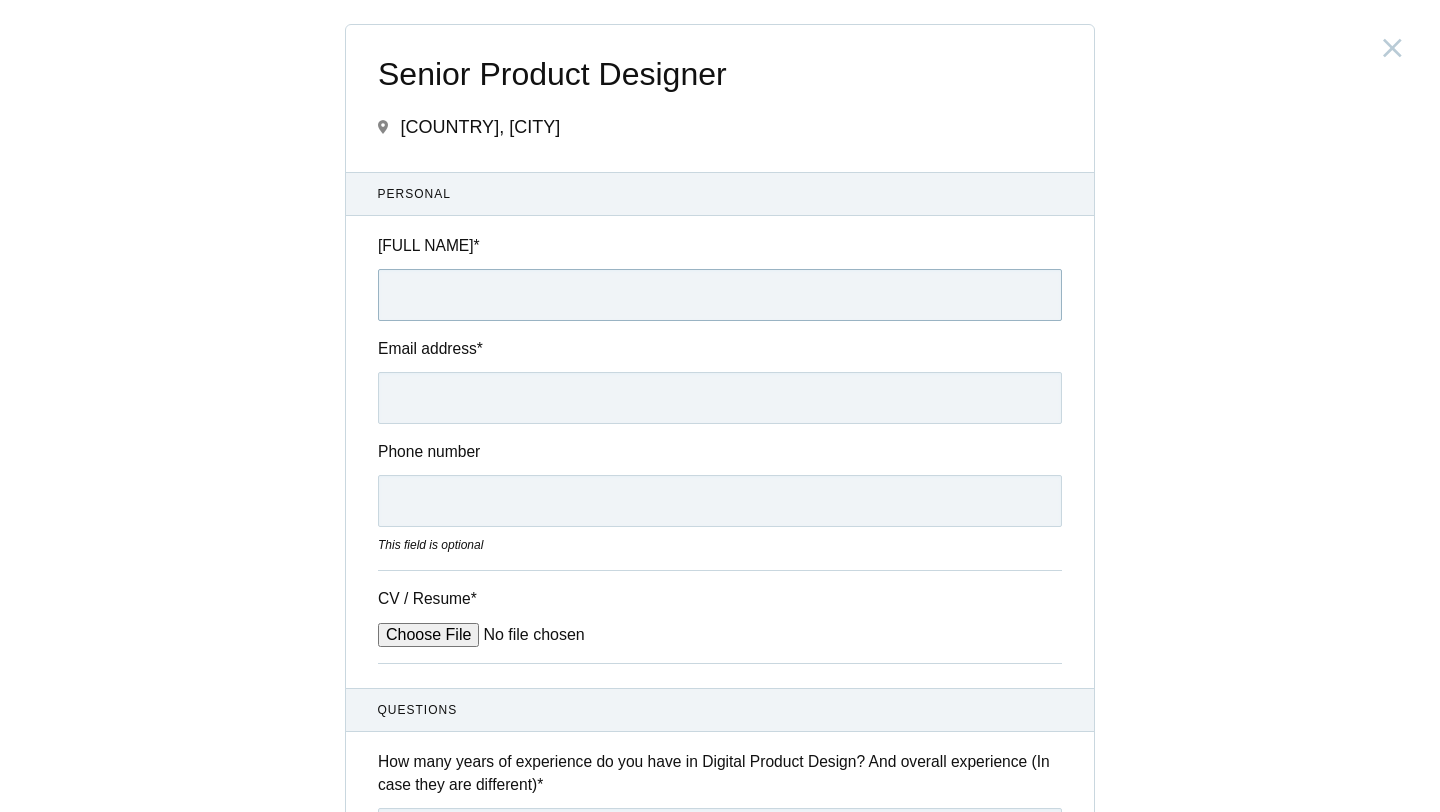 click on "Full name  *" at bounding box center [720, 295] 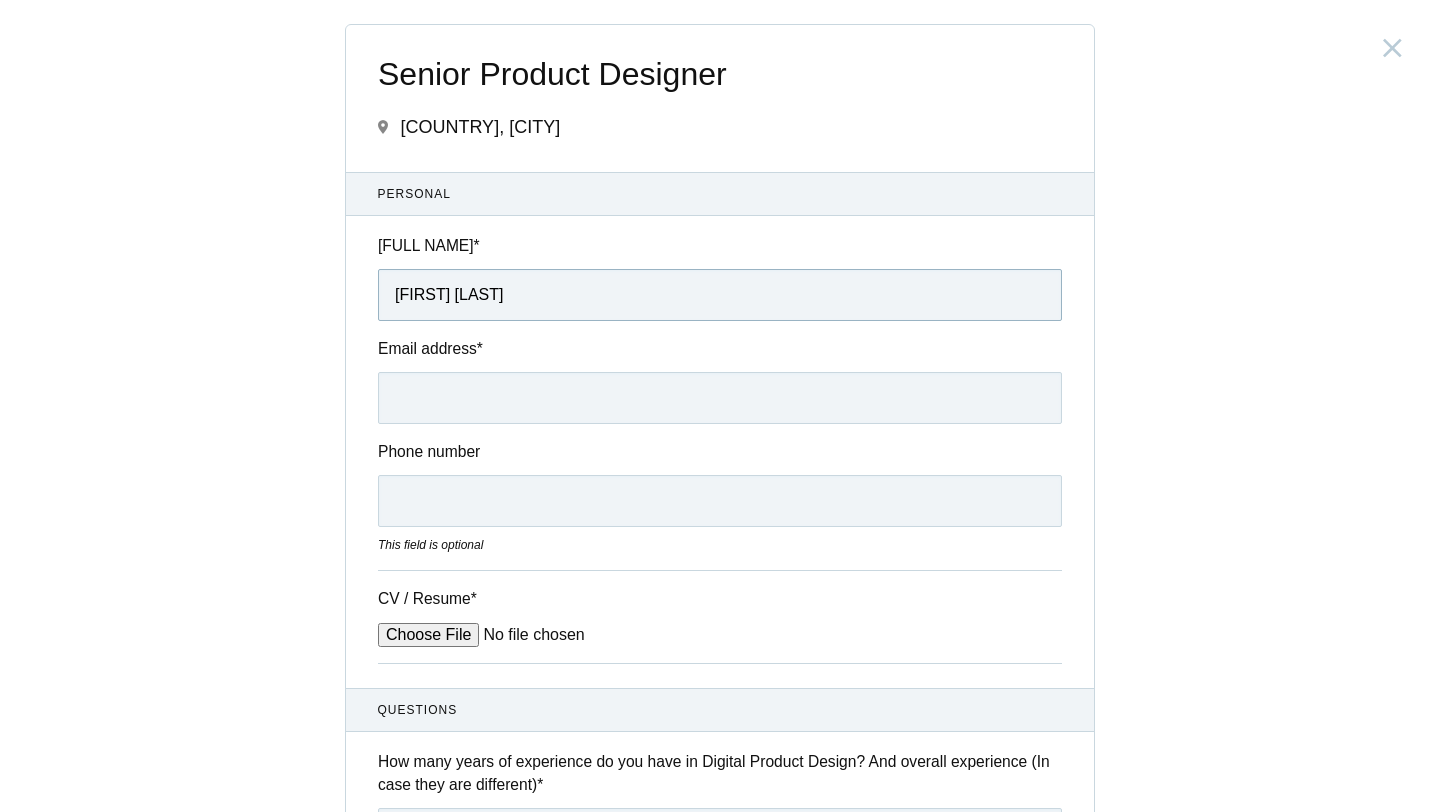 type on "[FIRST] [LAST]" 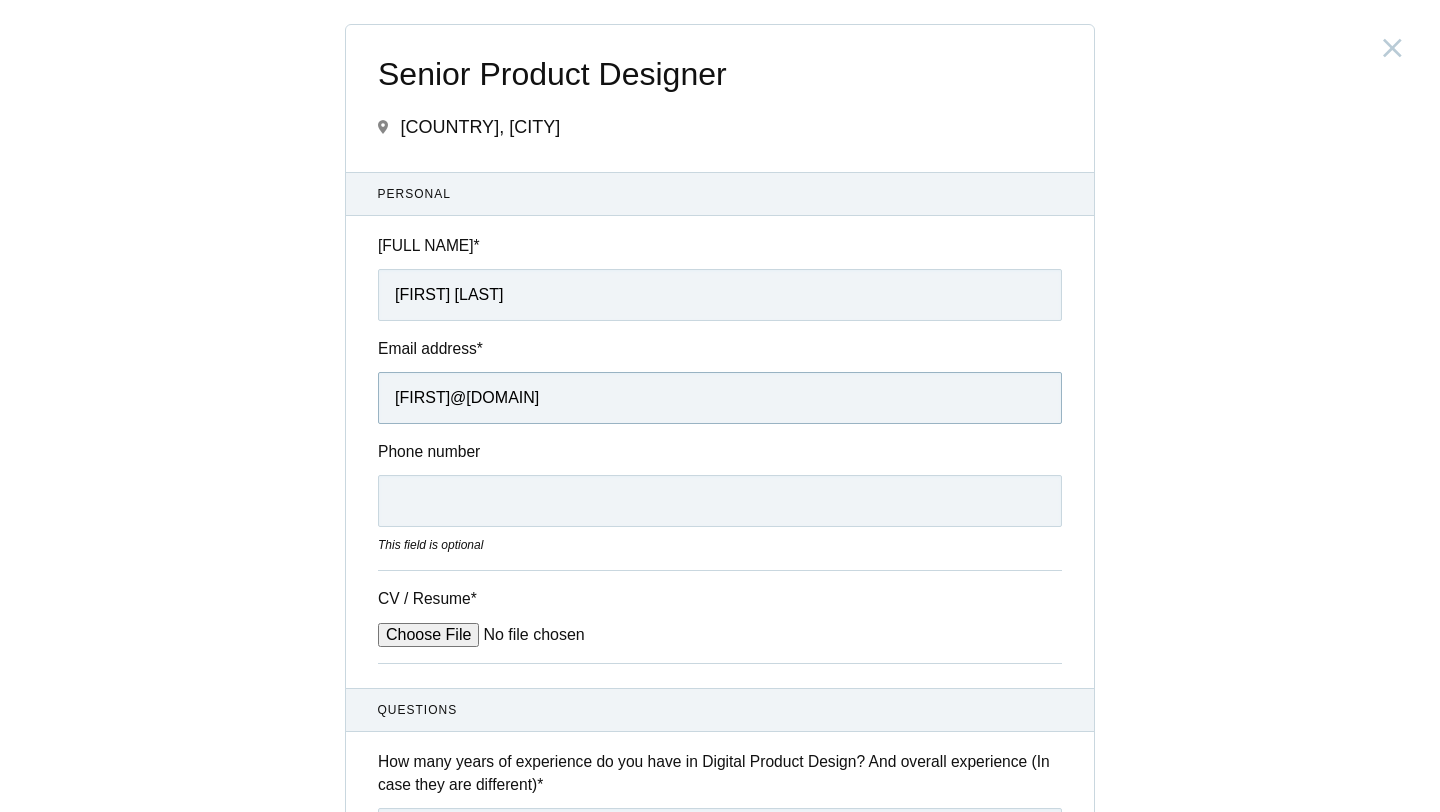 type on "[FIRST]@[DOMAIN]" 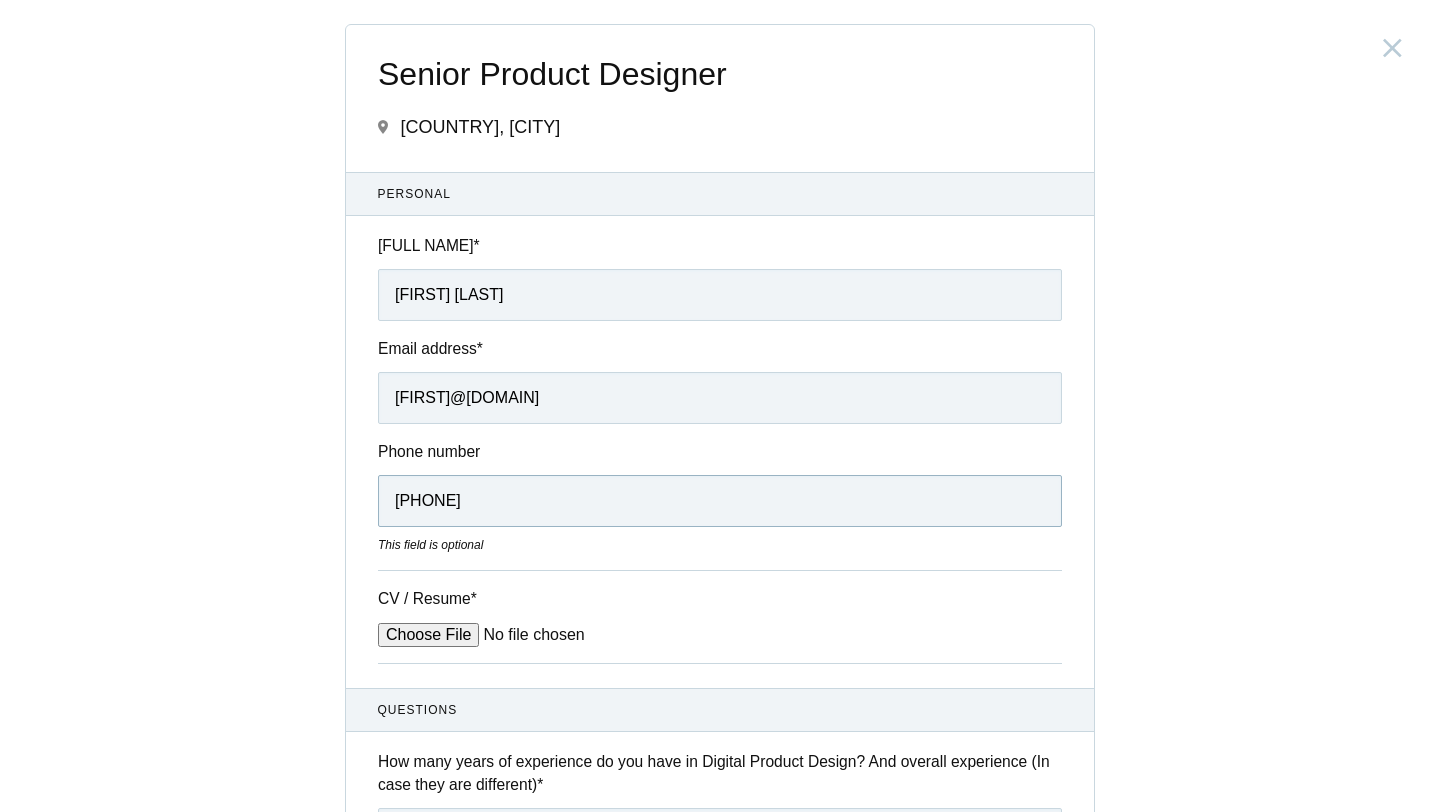 type on "[PHONE]" 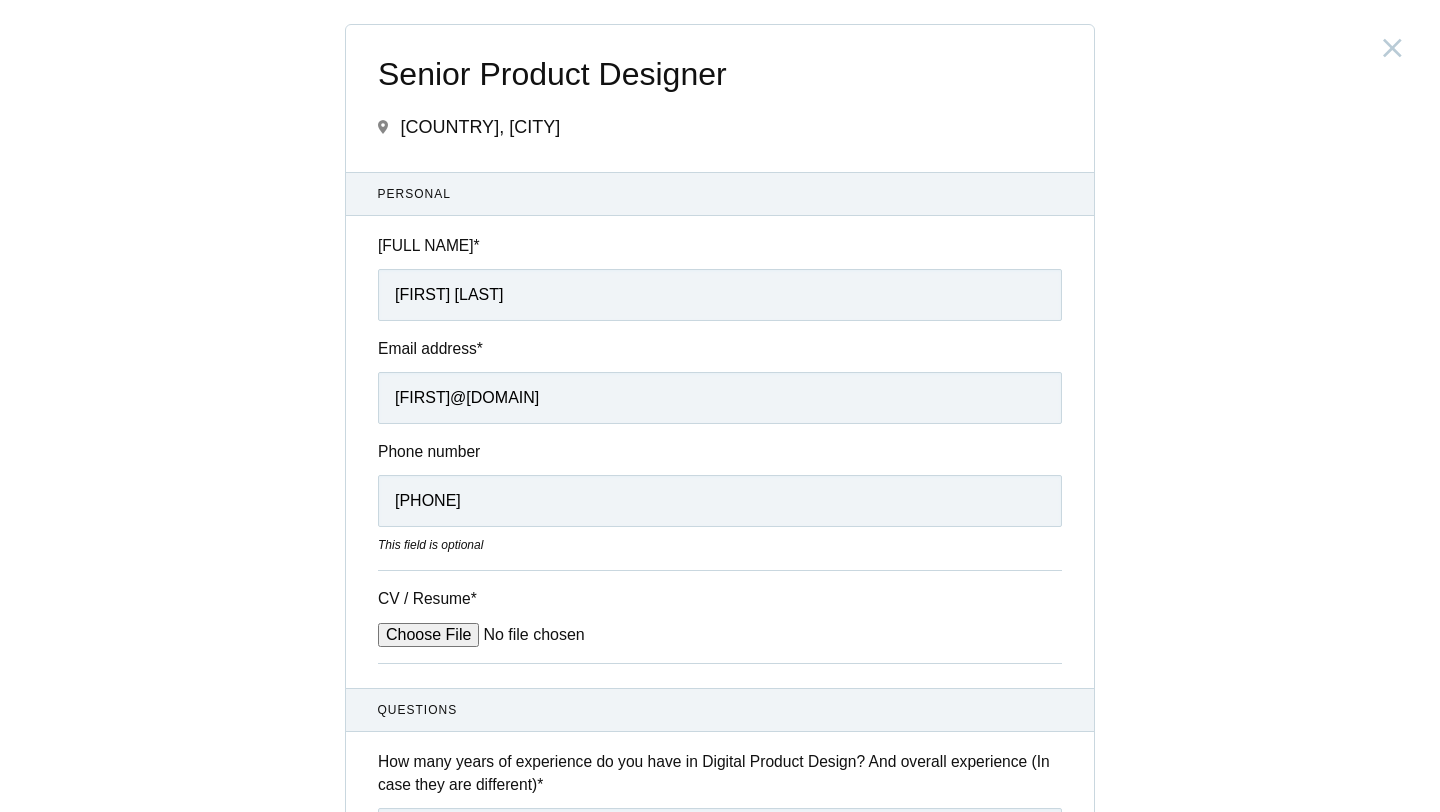 click on "CV / Resume  *" at bounding box center [529, 635] 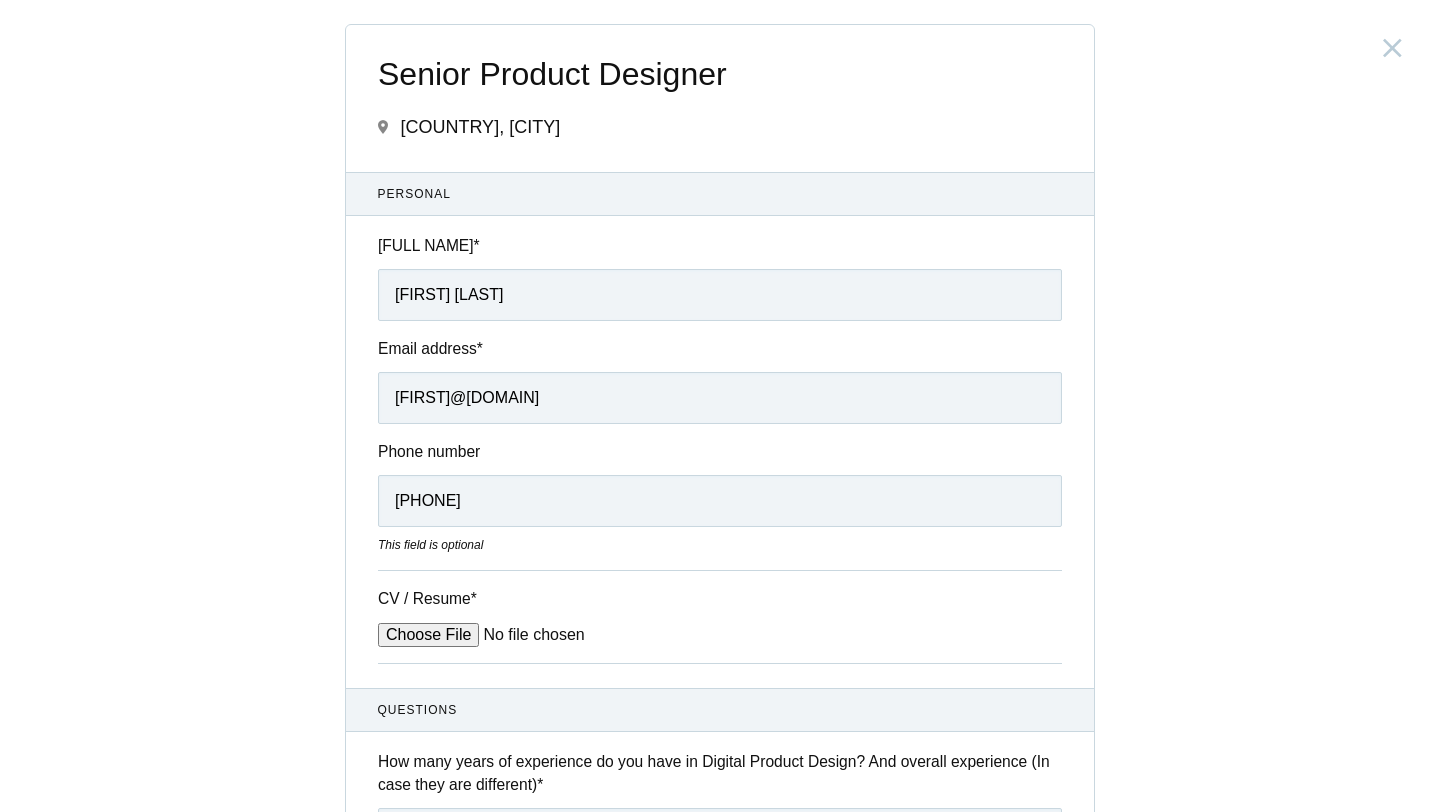 type on "C:\fakepath\[FILENAME]" 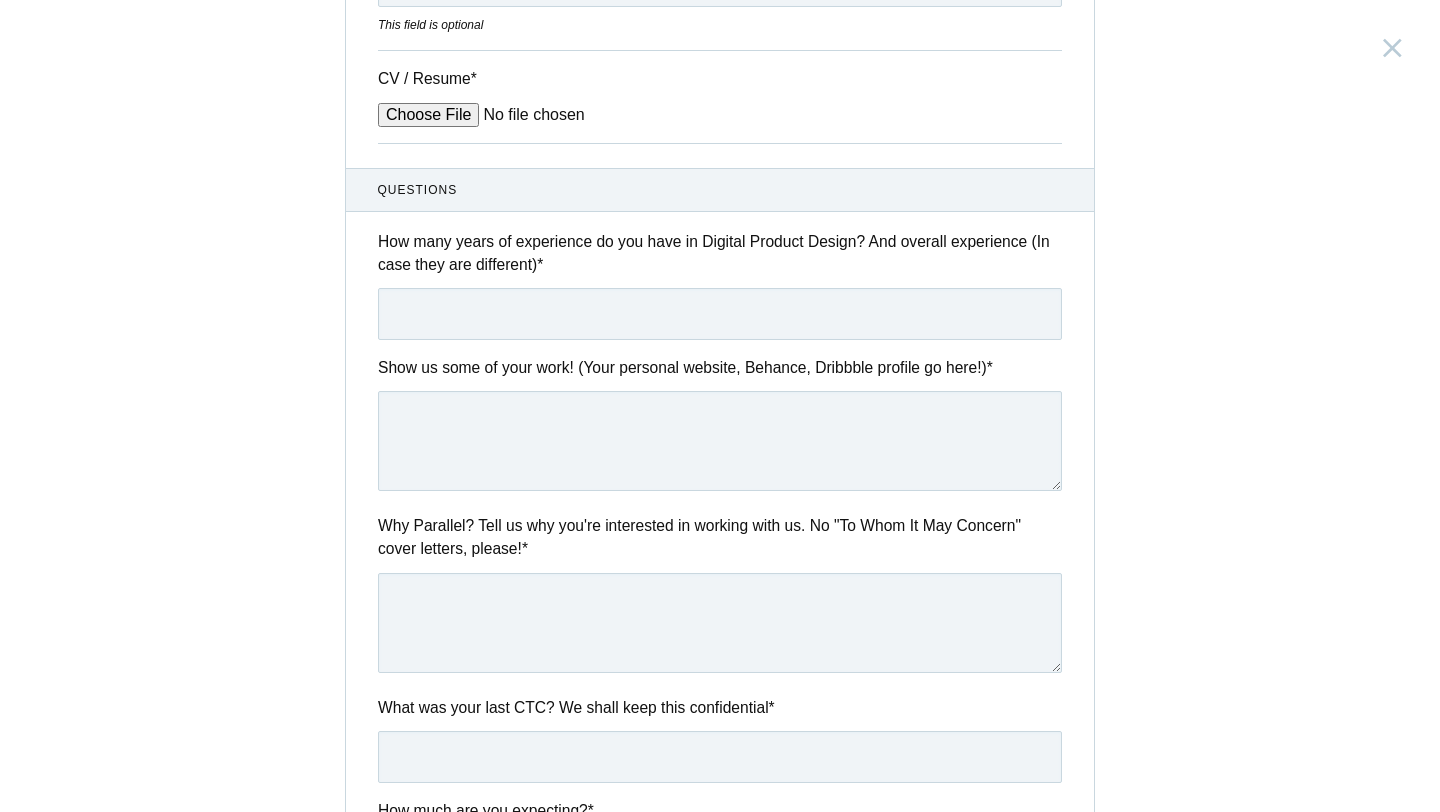 scroll, scrollTop: 525, scrollLeft: 0, axis: vertical 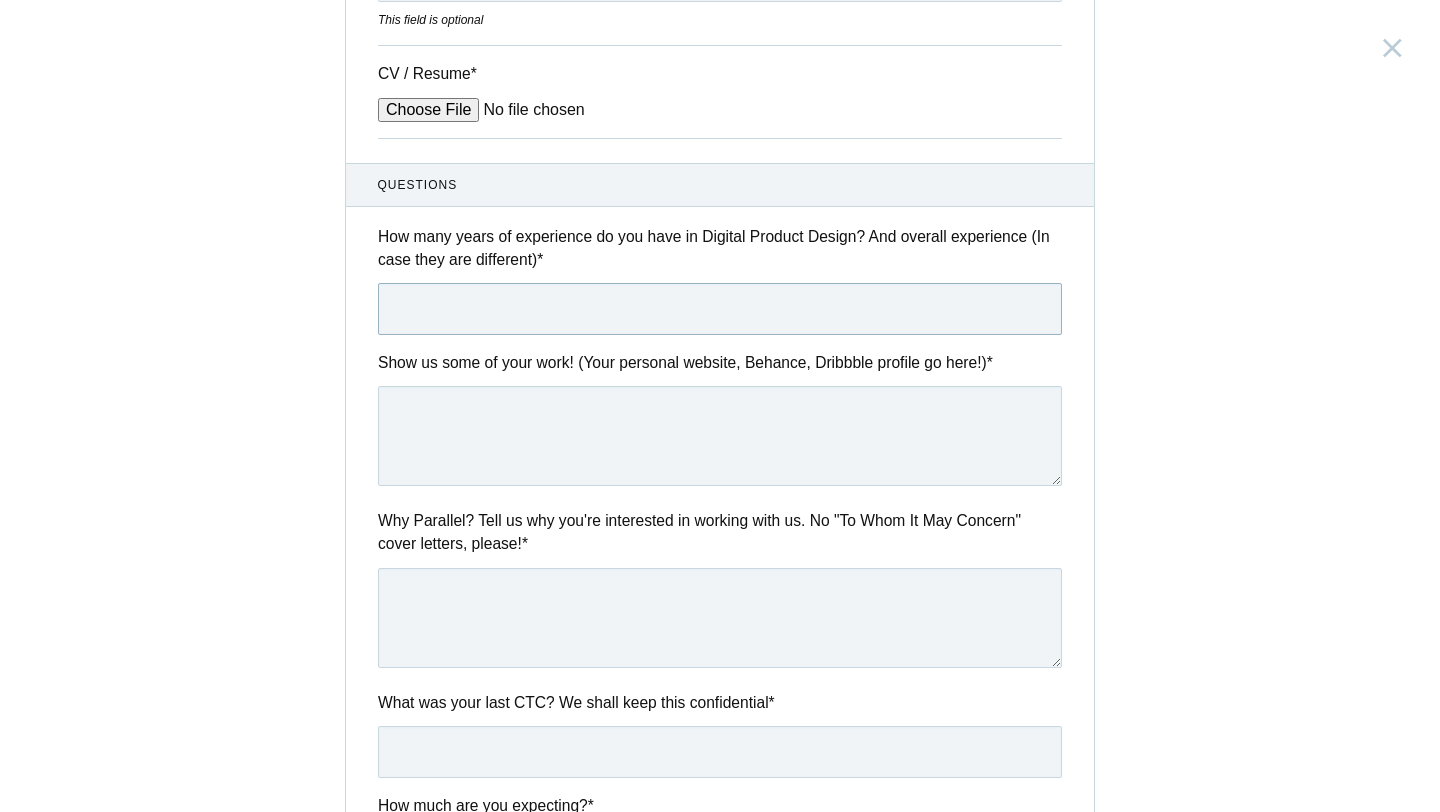 click at bounding box center (720, 309) 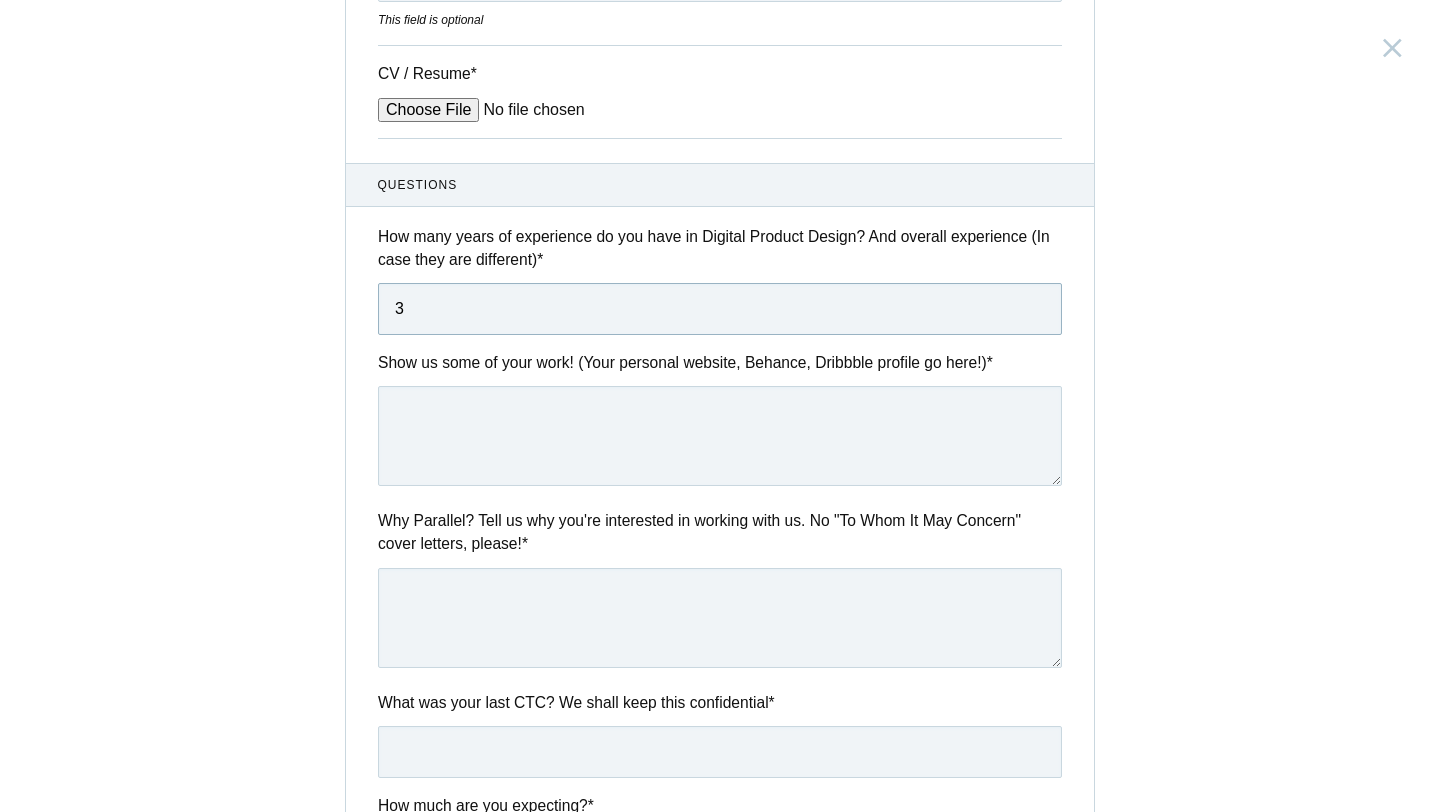 type on "3" 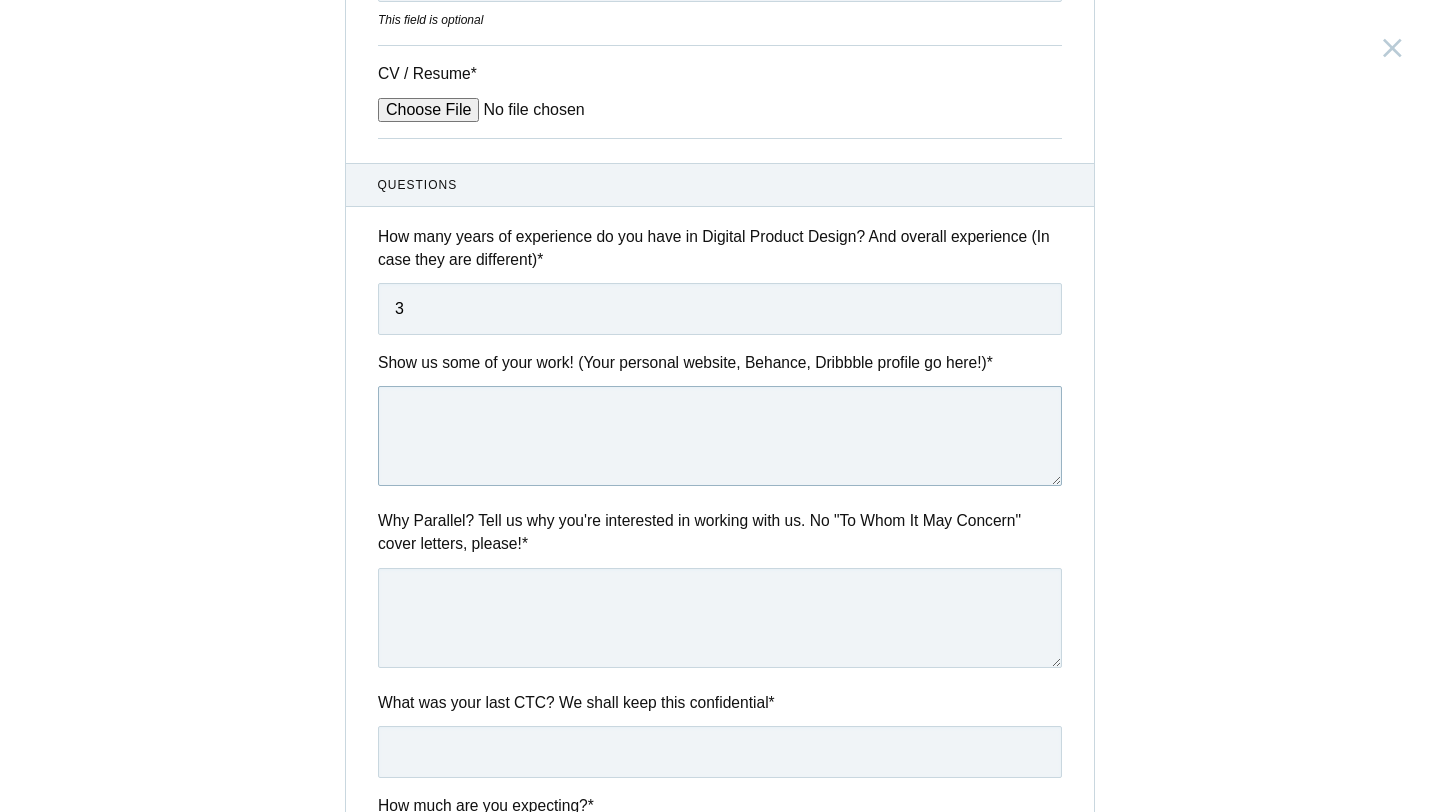 click at bounding box center (720, 436) 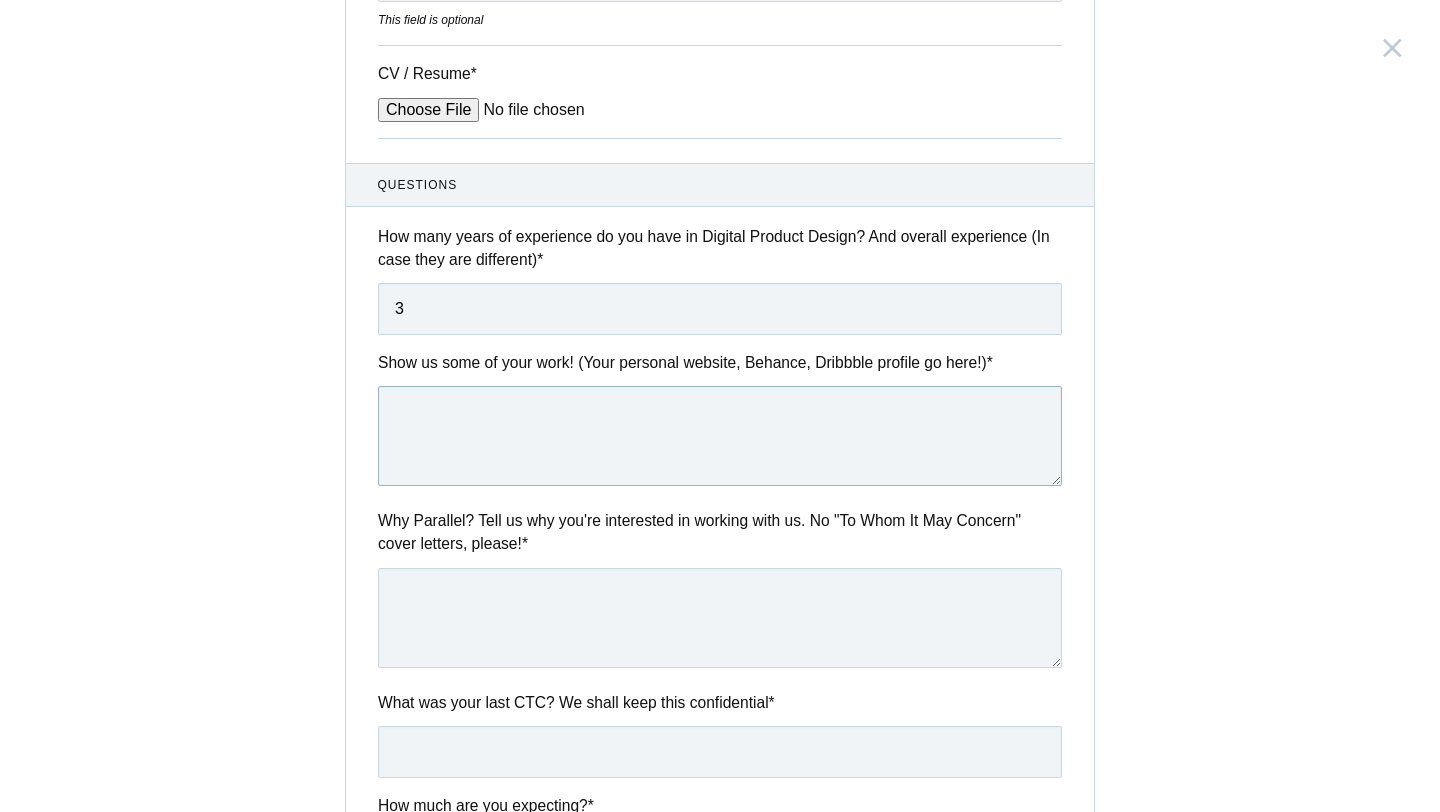 scroll, scrollTop: 543, scrollLeft: 0, axis: vertical 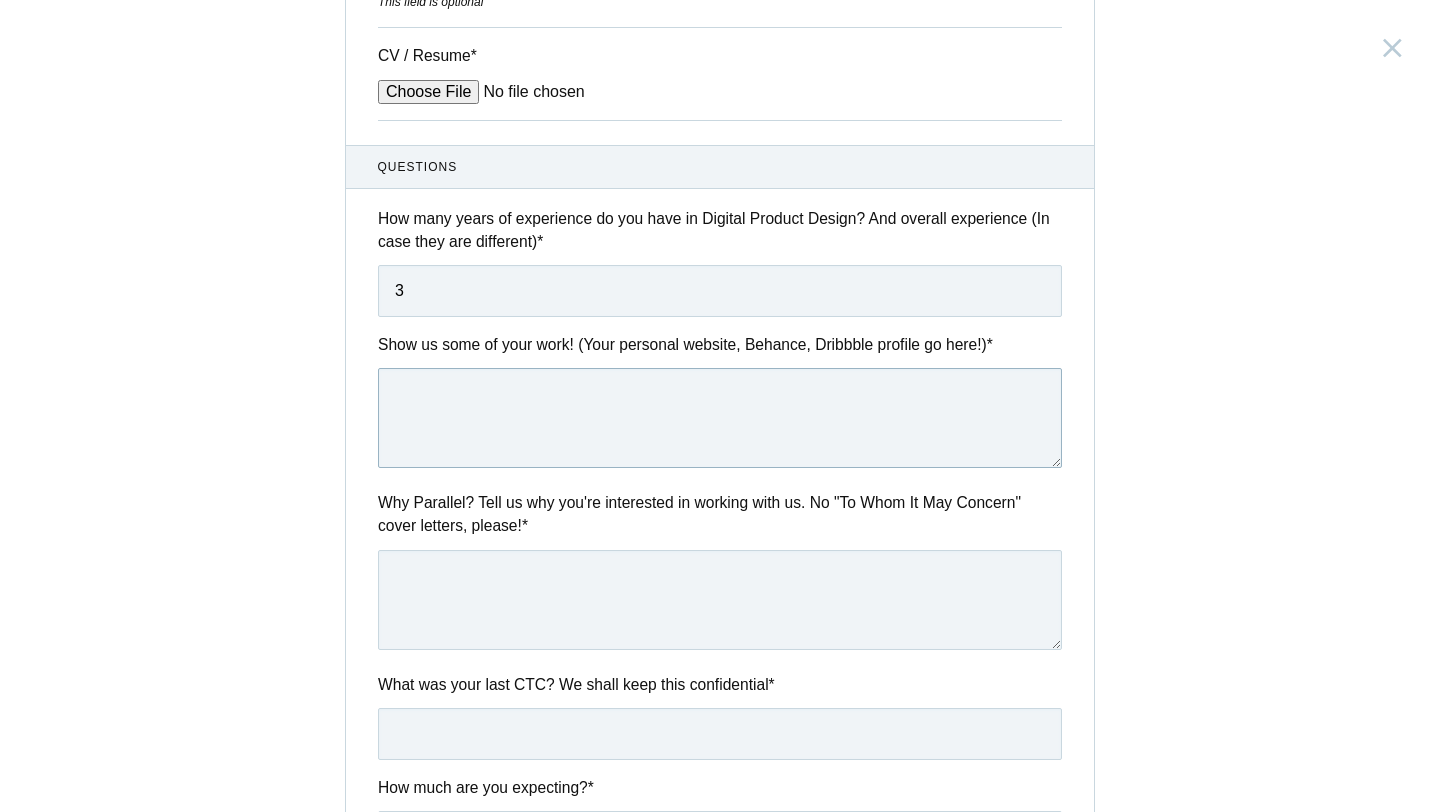 paste on "Parallel Design" 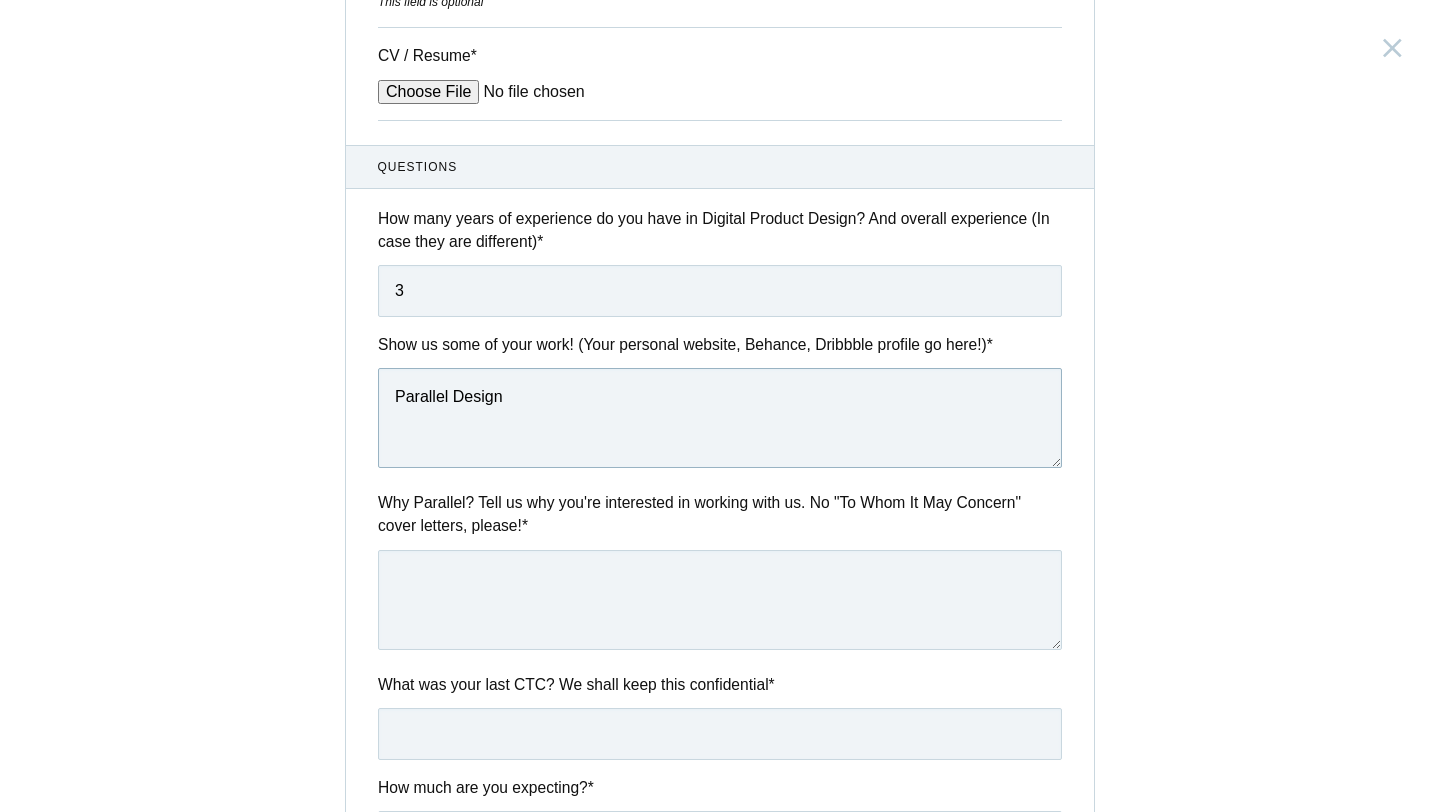drag, startPoint x: 509, startPoint y: 408, endPoint x: 354, endPoint y: 406, distance: 155.01291 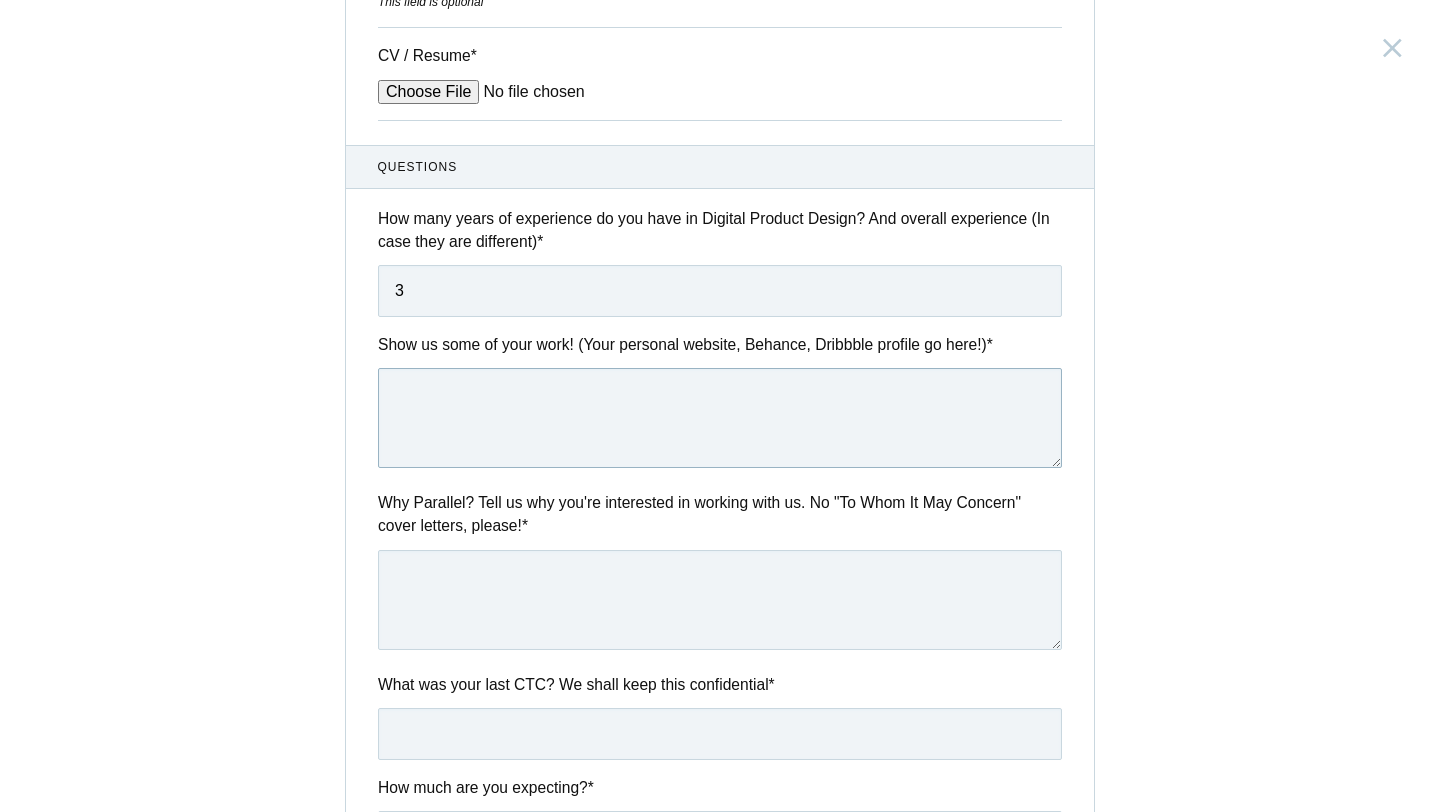 paste on "https://www.behance.net/[PERSONAL_WEBSITE]" 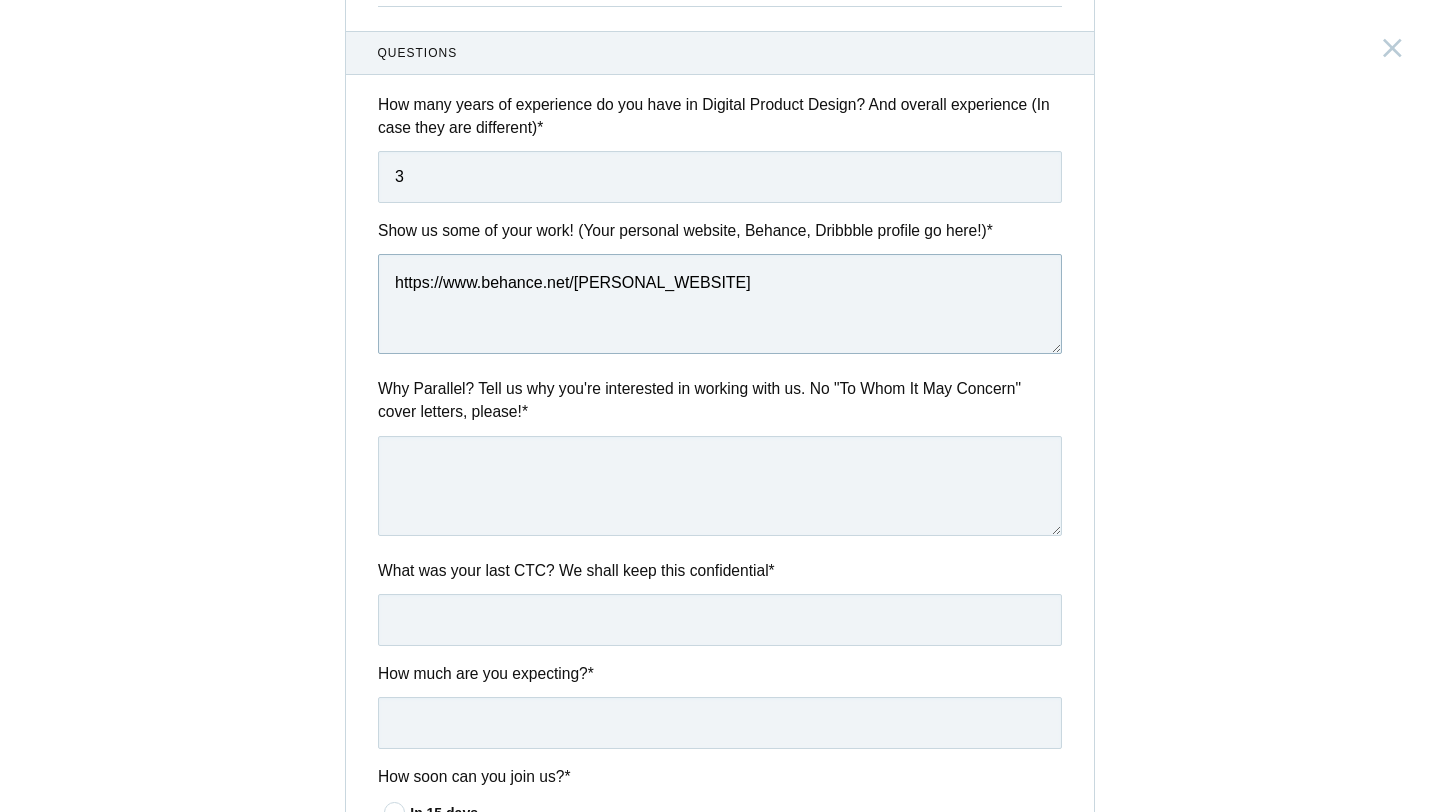 scroll, scrollTop: 713, scrollLeft: 0, axis: vertical 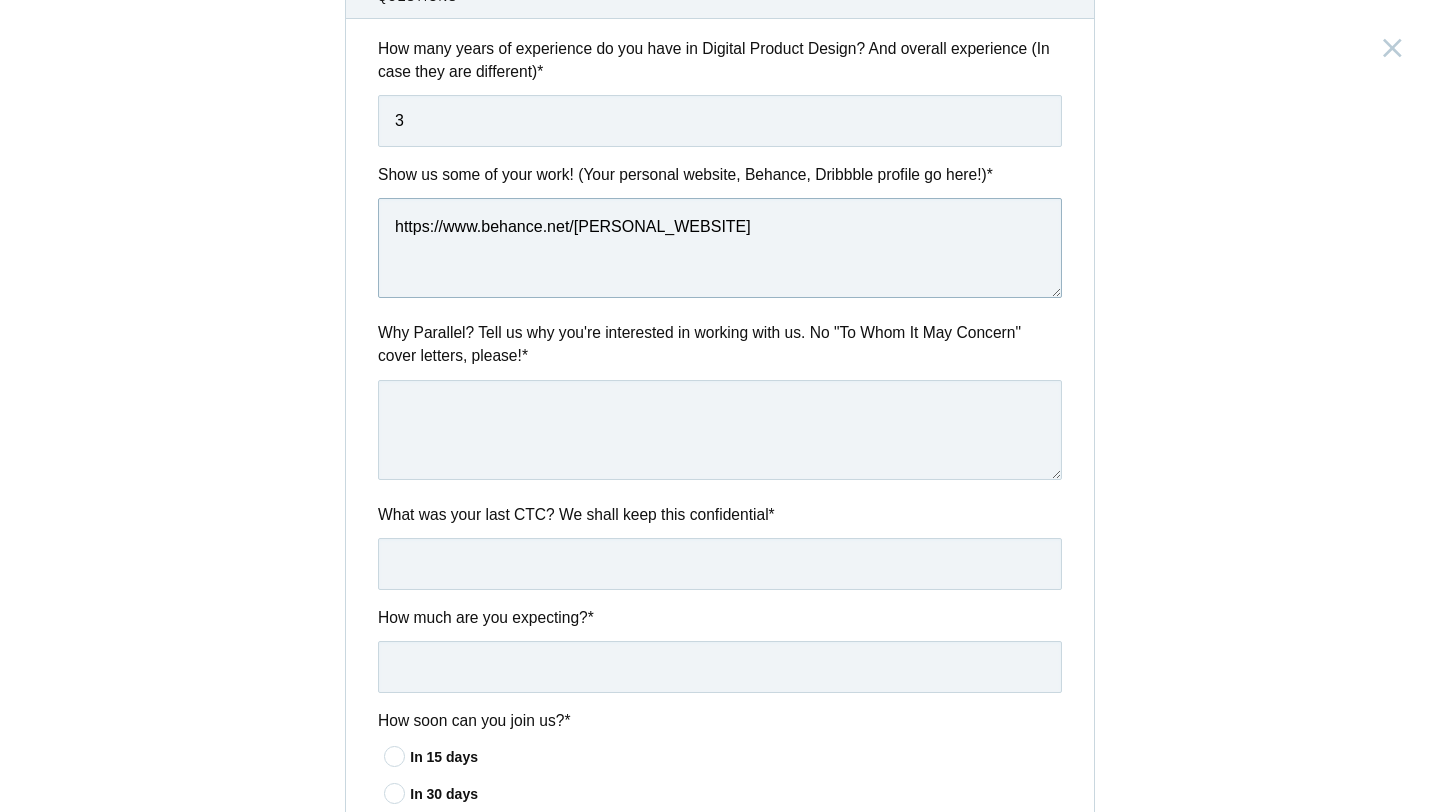 type on "https://www.behance.net/[PERSONAL_WEBSITE]" 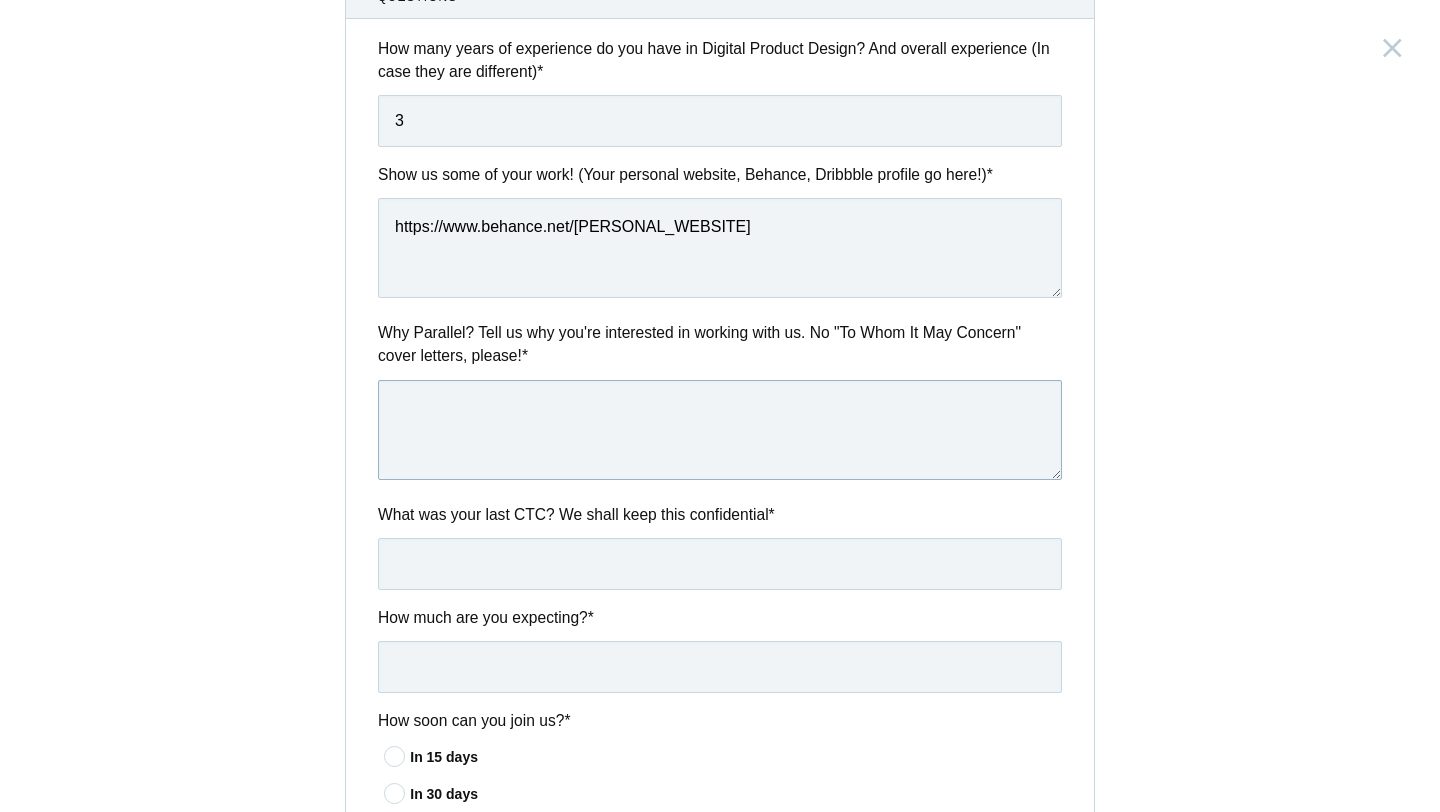 click at bounding box center (720, 430) 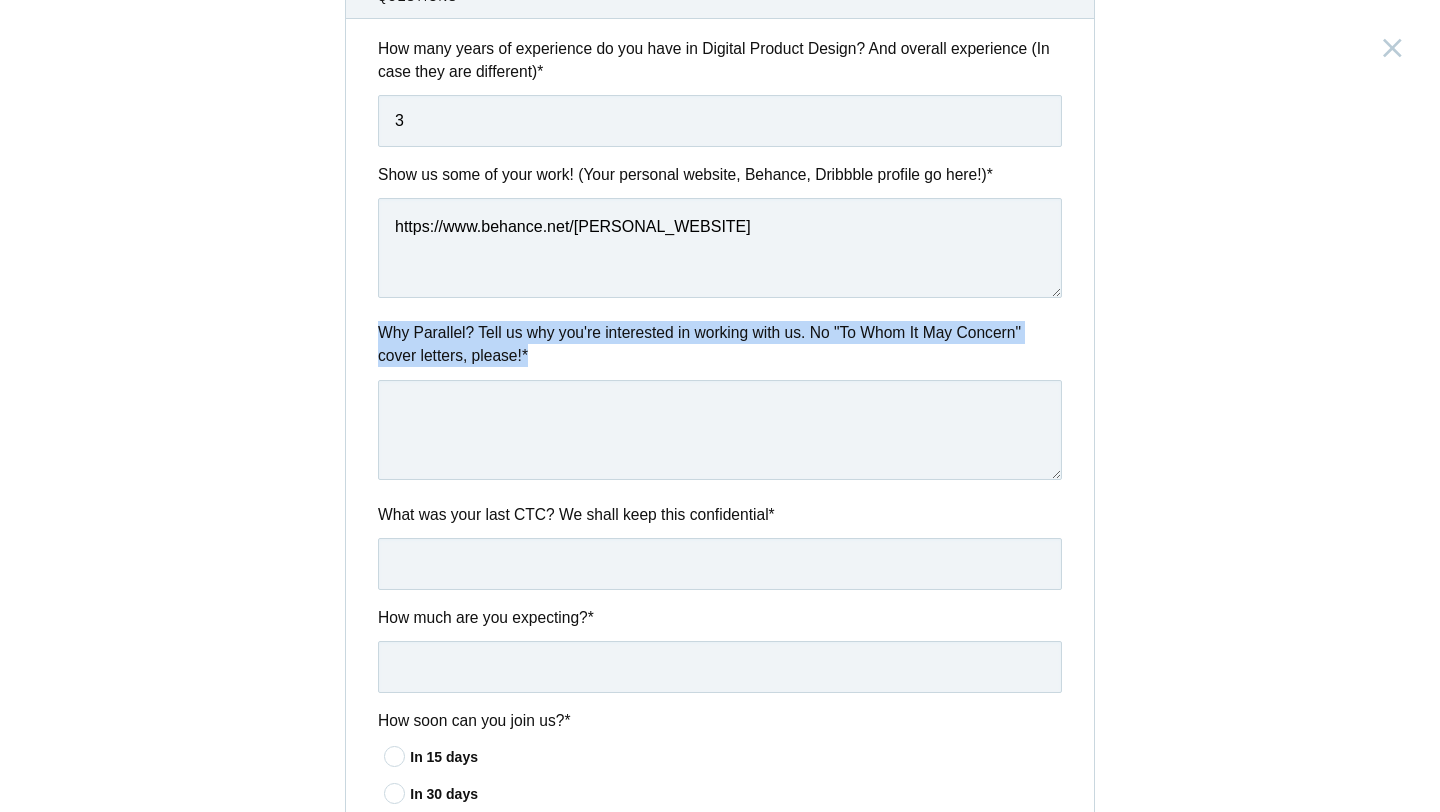 drag, startPoint x: 544, startPoint y: 363, endPoint x: 345, endPoint y: 341, distance: 200.21239 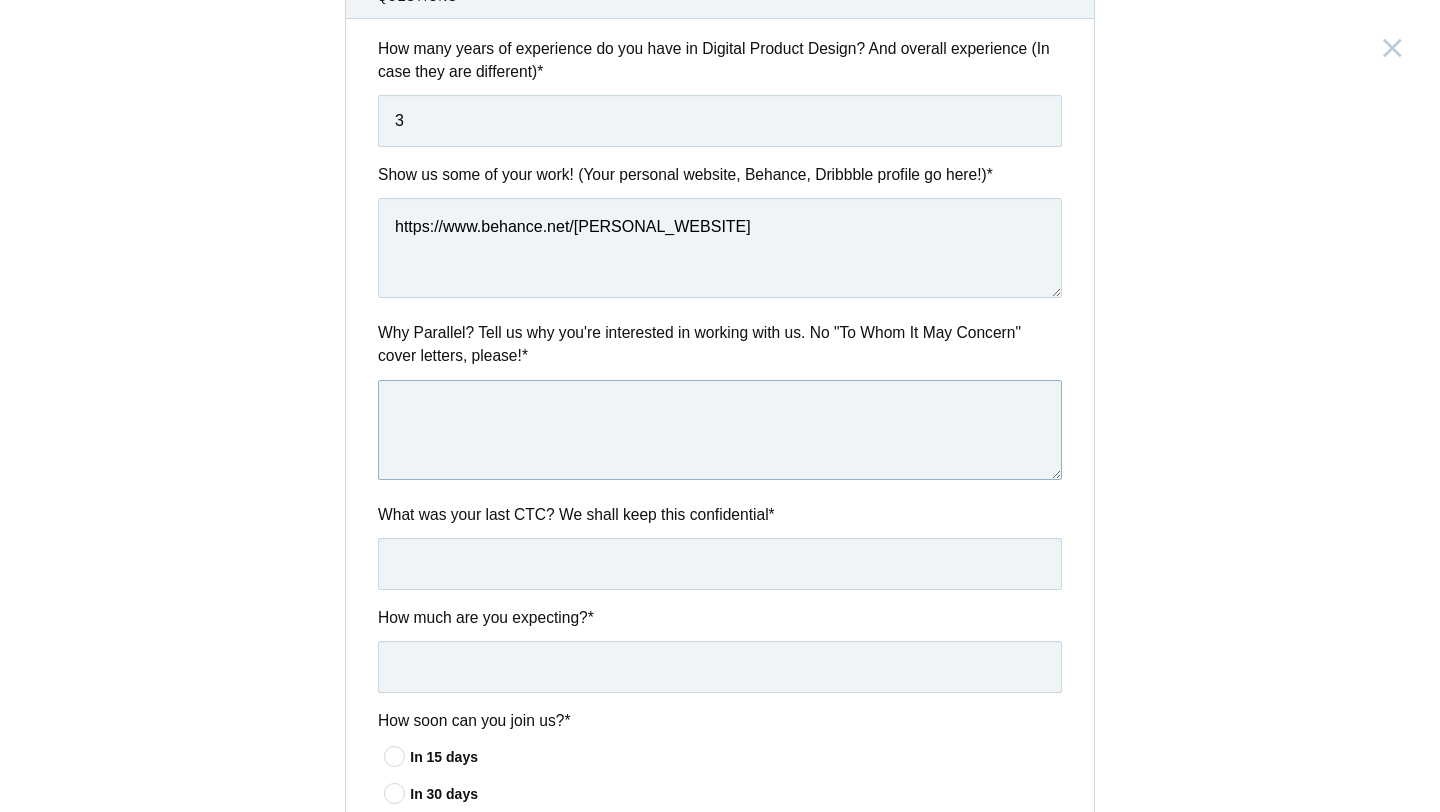 click at bounding box center [720, 430] 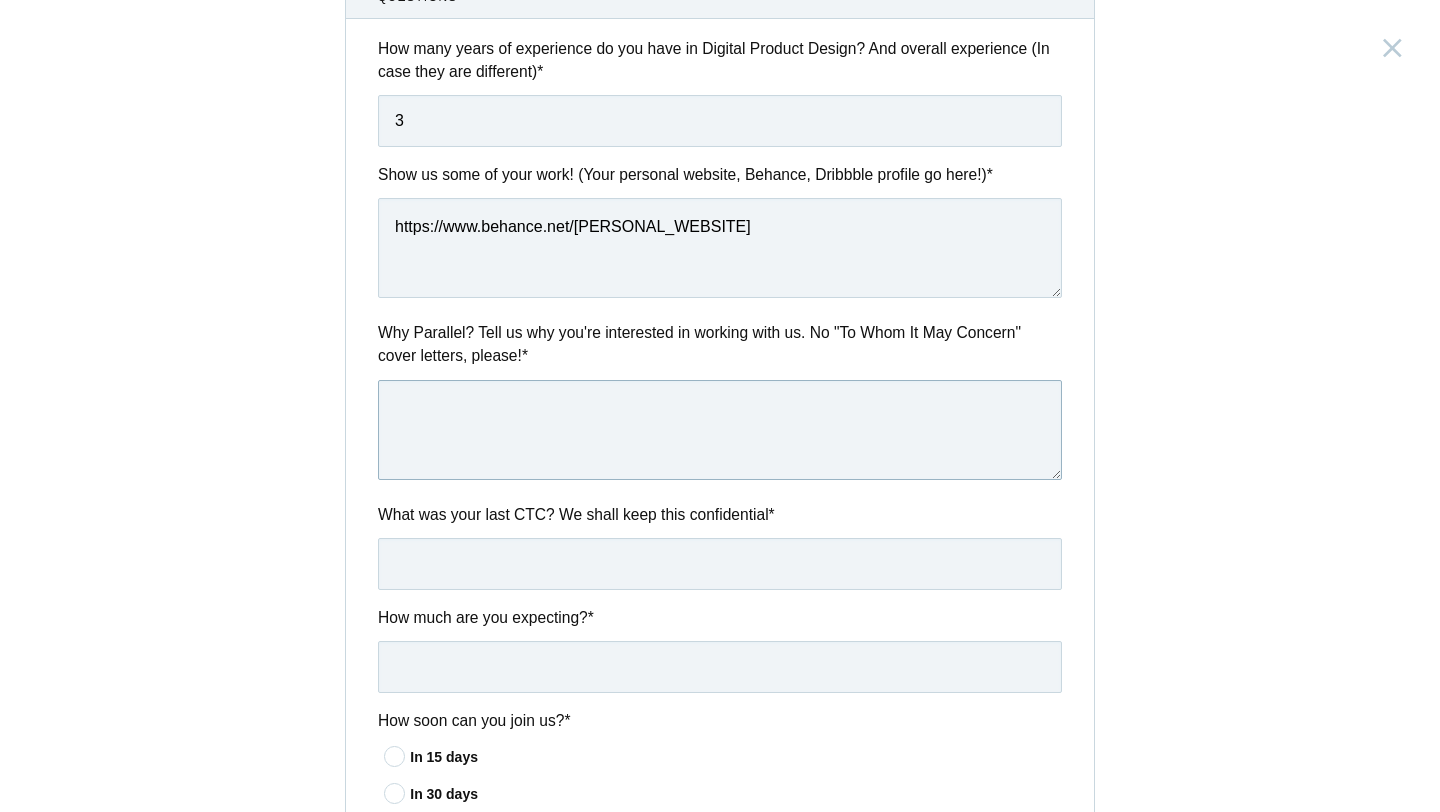 paste on "Dear Hiring Manager,
I am writing to express my interest in the Product Designer role. With over 3 years of experience
in UX/UI design, product design, and creative leadership, I’ve had the opportunity to work on
cutting-edge technologies including AI, Blockchain, and Web3, delivering design solutions that
are both user-centered and aligned with business strategy.
In my current role, I’ve taken on multiple responsibilities—UI/UX Designer, Product Designer,
Graphic Lead, and 3D Design Lead—that have allowed me to lead cross-functional projects and
bring impactful digital products to life. I am proficient in tools such as Figma, Adobe XD,
Photoshop, Illustrator, After Effects, Framer, and InVision, and I integrate AI tools into my
workflow to accelerate and enhance design delivery.
One of my key projects was NAK3D, an AI-based 3D modeling platform. With no prior team
knowledge in 3D, I took the initiative to learn Blender, conducted in-depth research, and led the
design process end-to-end—from user flows and..." 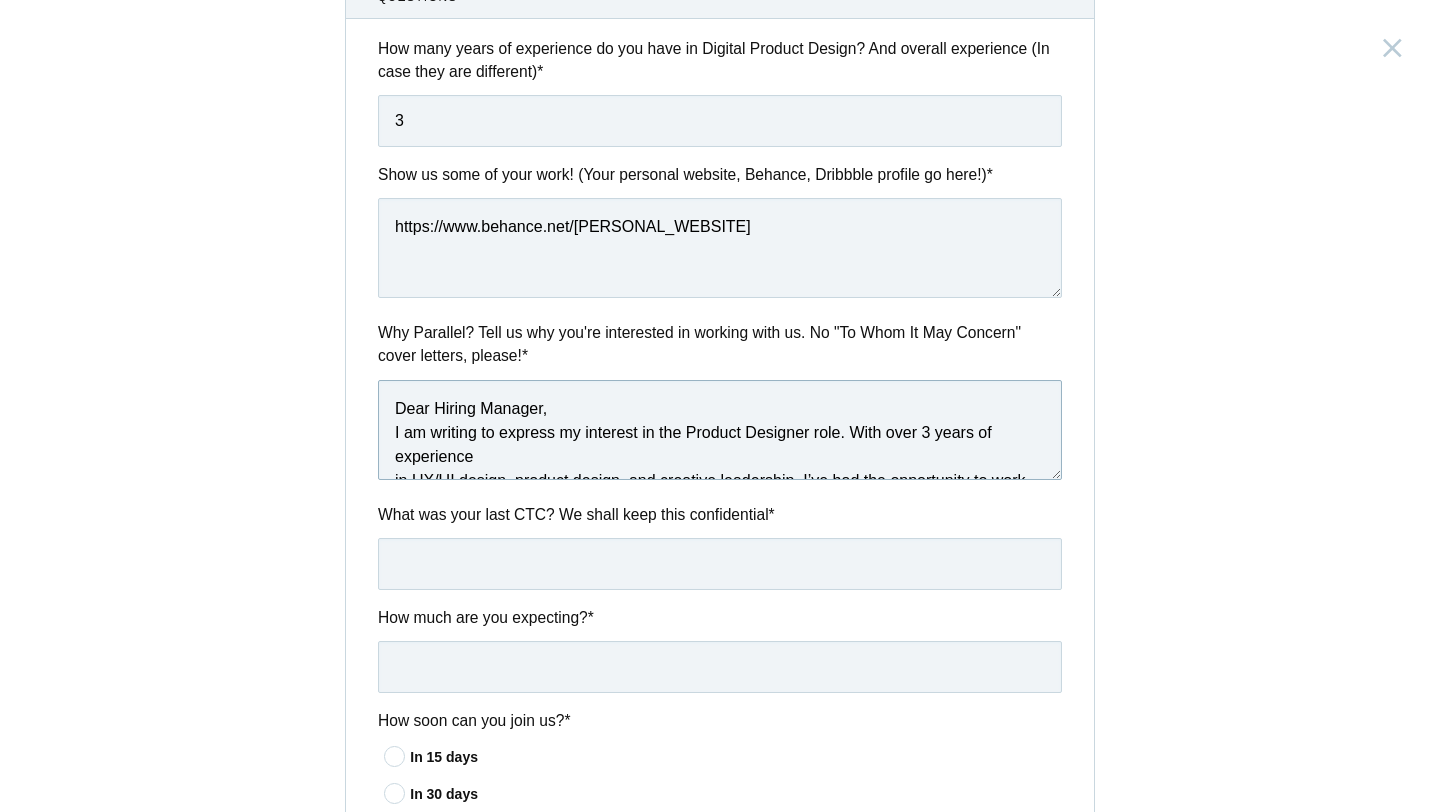 scroll, scrollTop: 971, scrollLeft: 0, axis: vertical 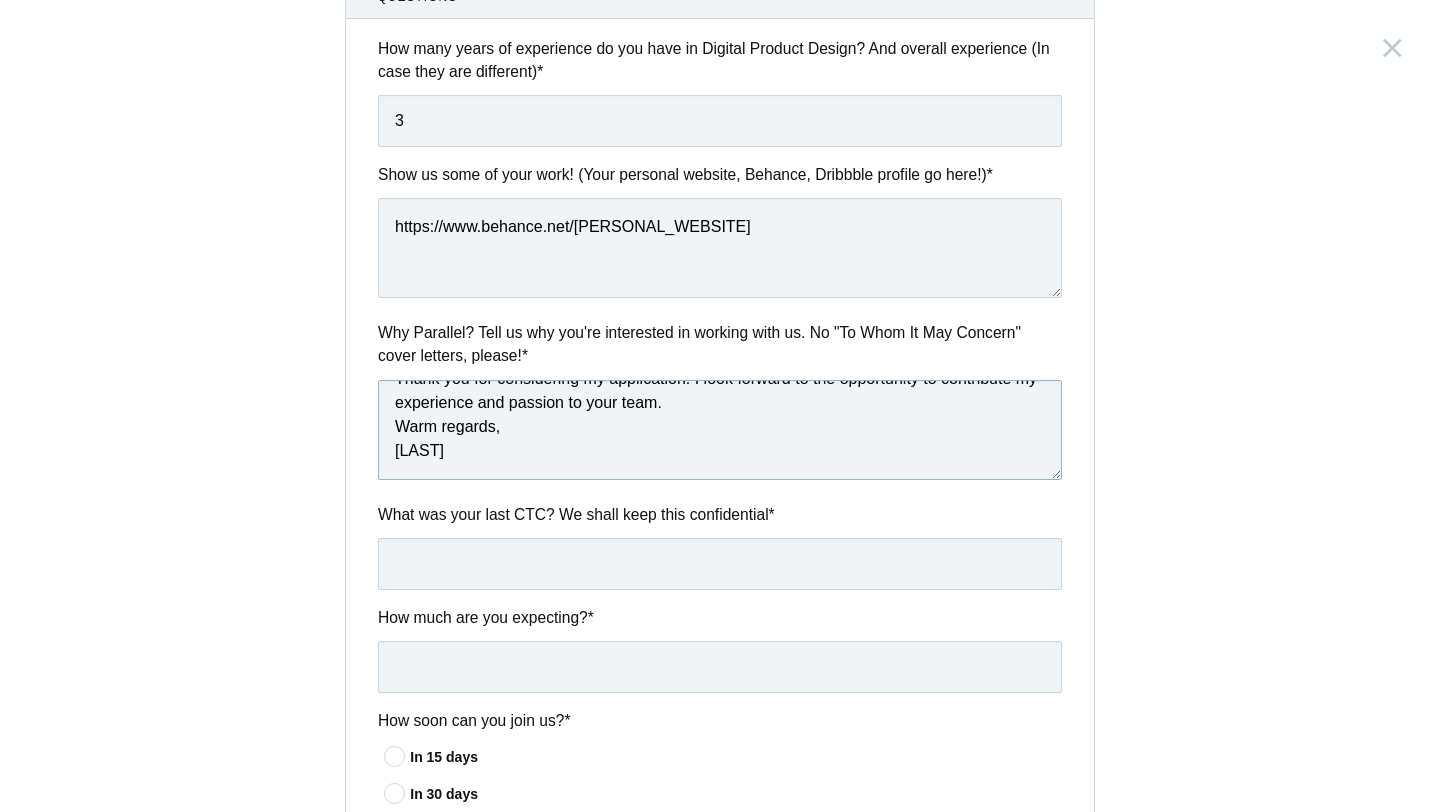drag, startPoint x: 468, startPoint y: 473, endPoint x: 382, endPoint y: 451, distance: 88.76936 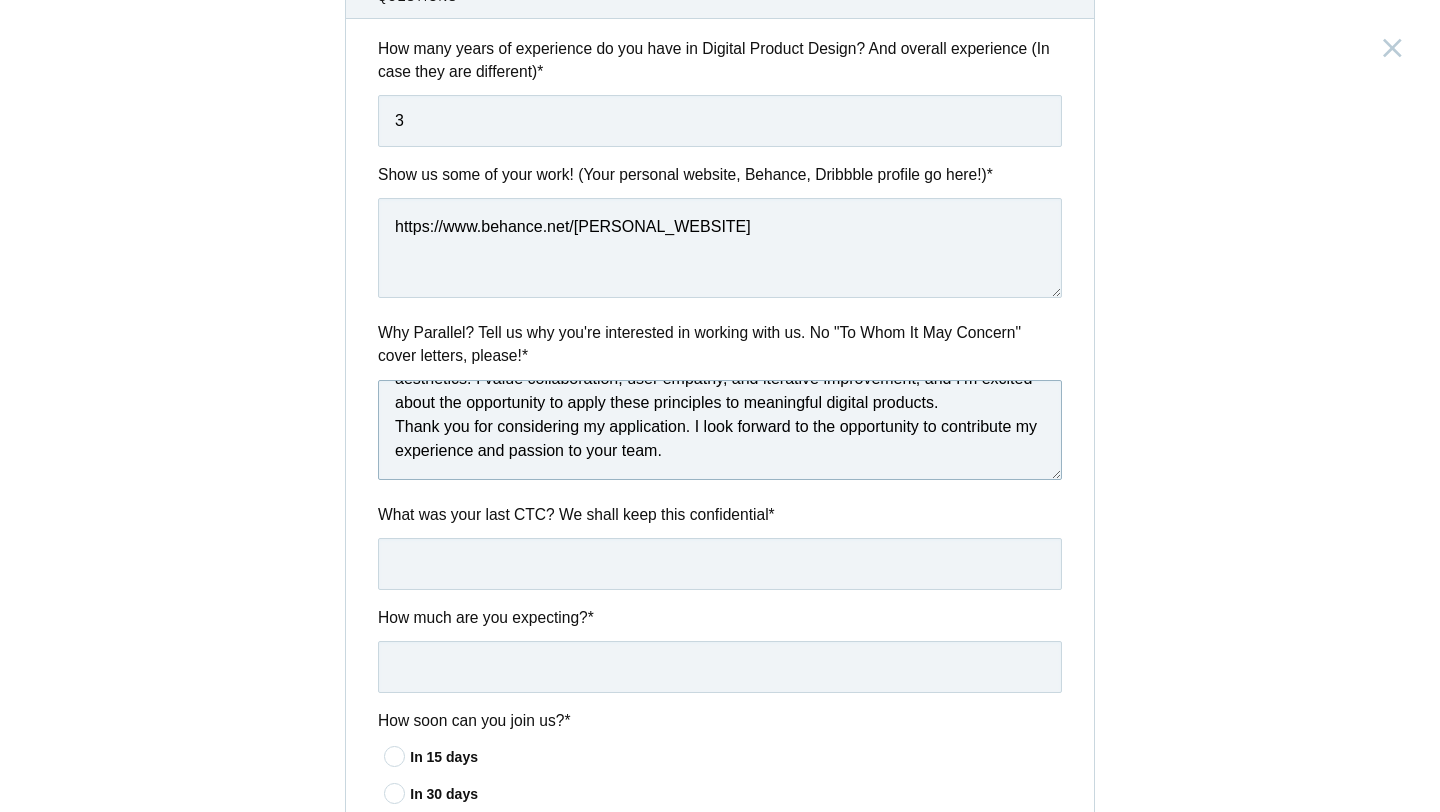 scroll, scrollTop: 939, scrollLeft: 0, axis: vertical 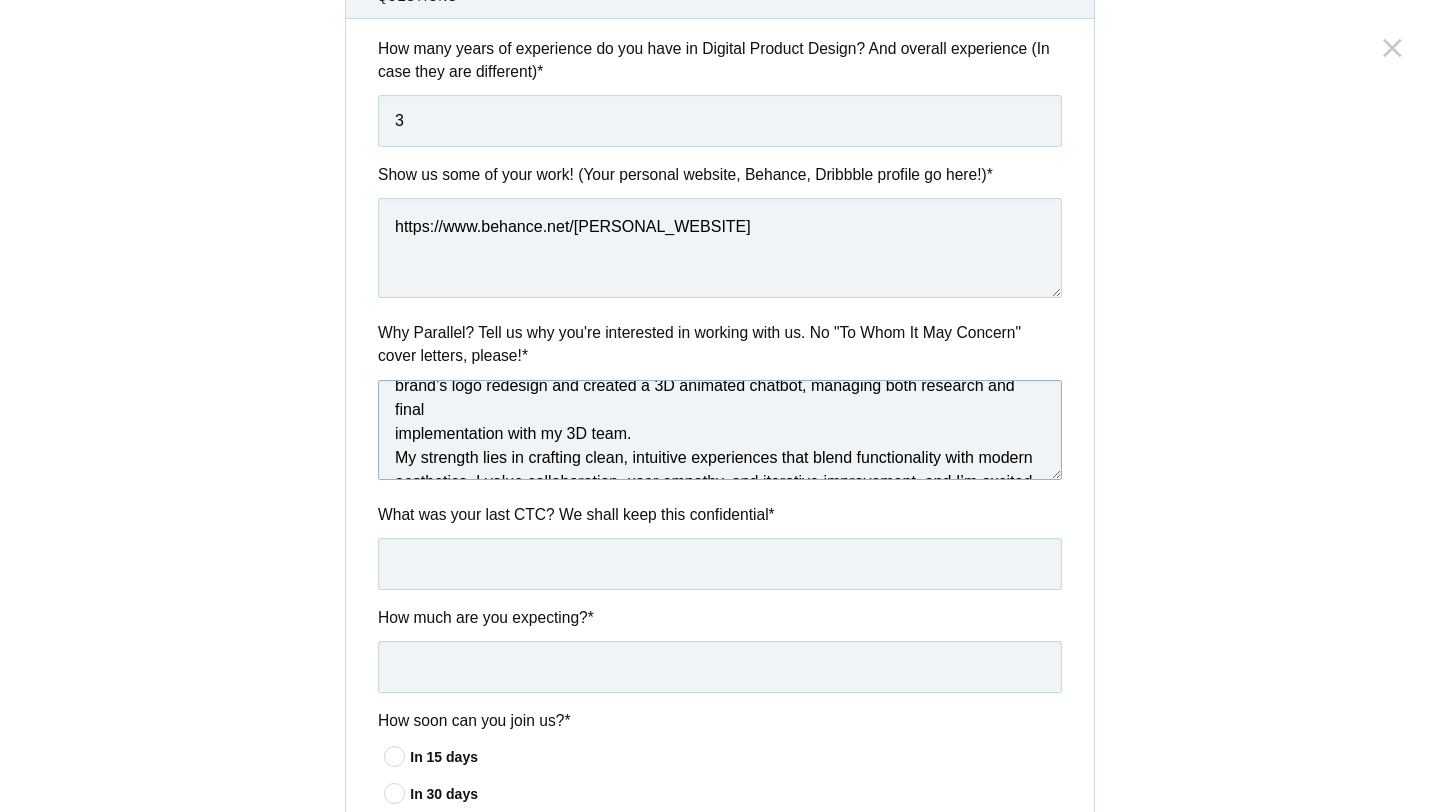 click at bounding box center (720, 430) 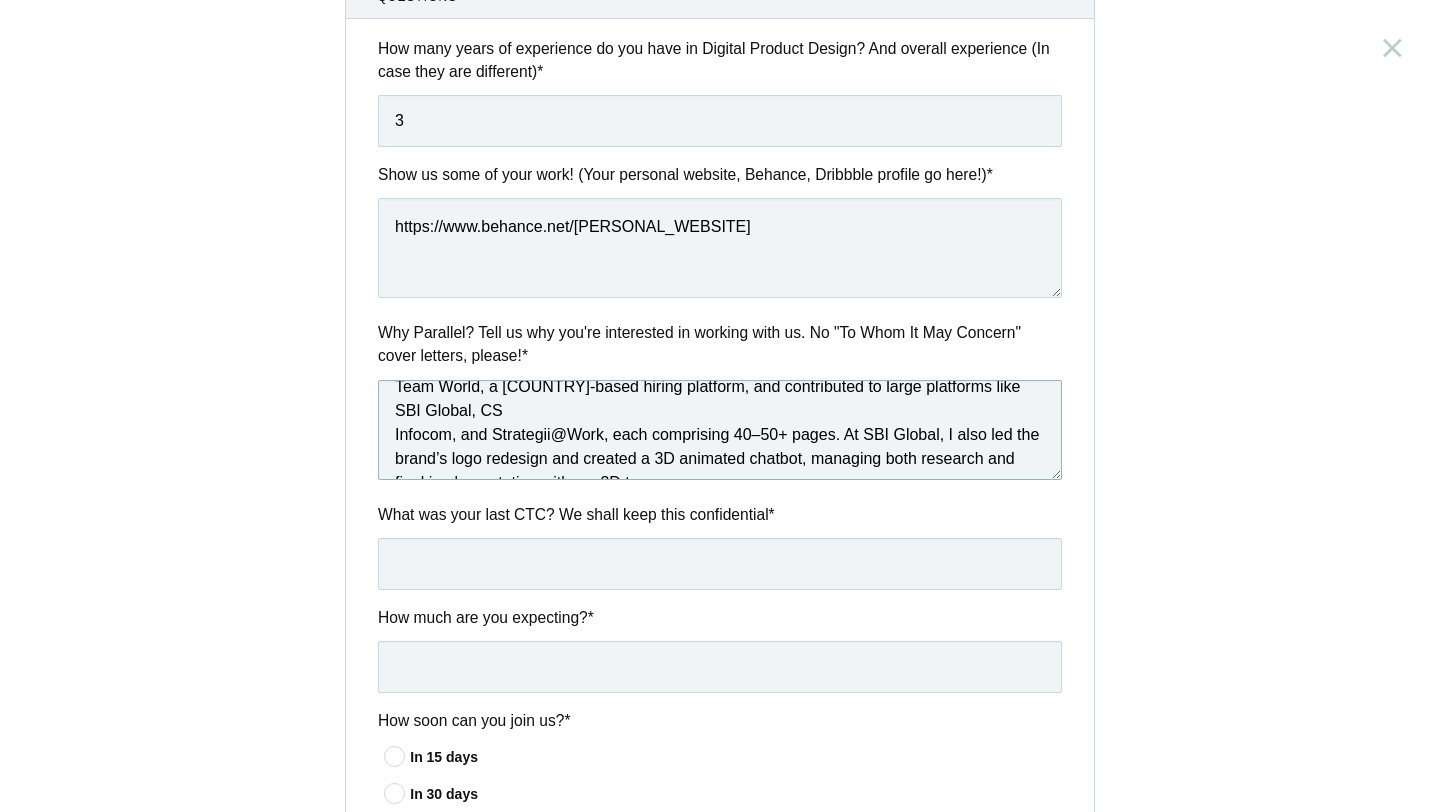 scroll, scrollTop: 707, scrollLeft: 0, axis: vertical 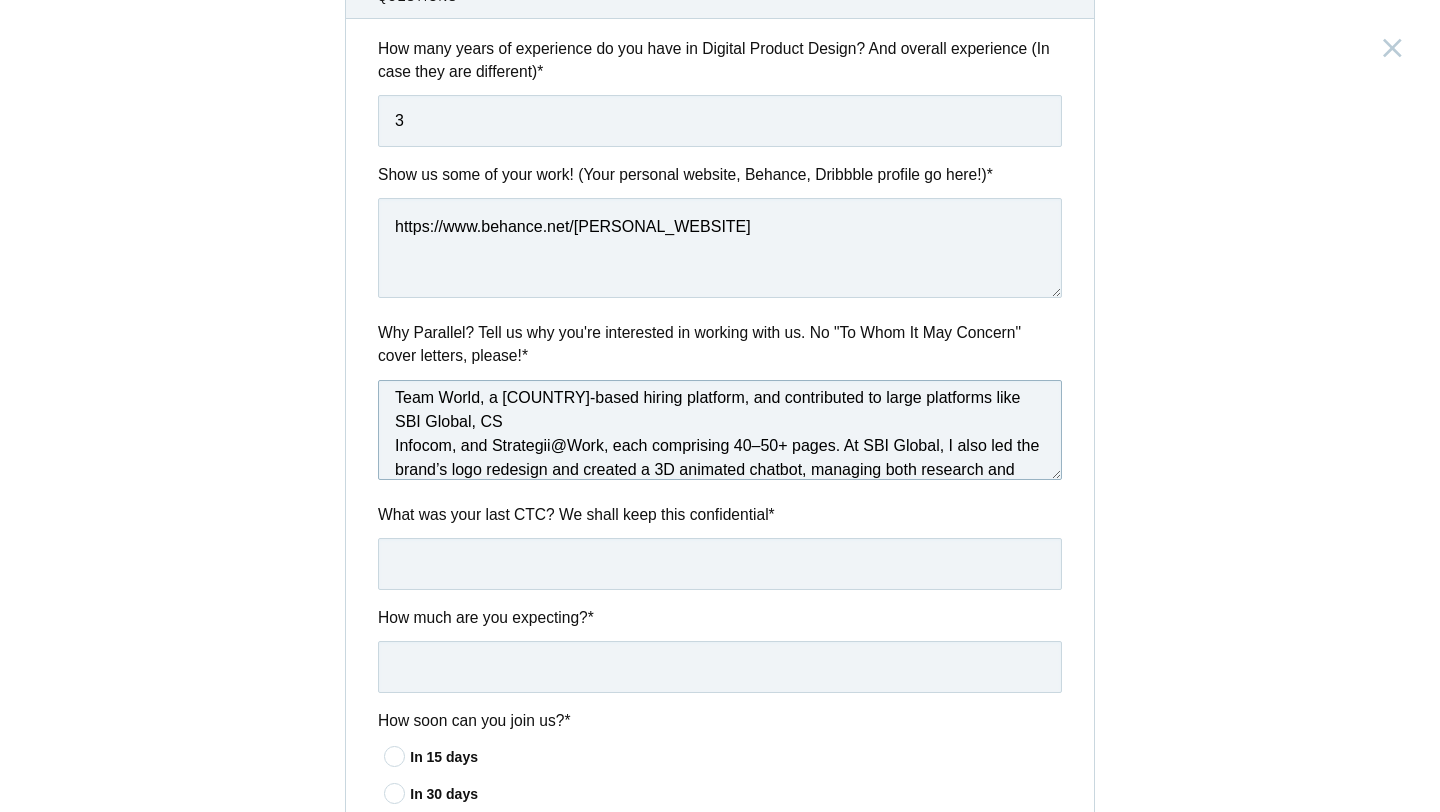 click at bounding box center [720, 430] 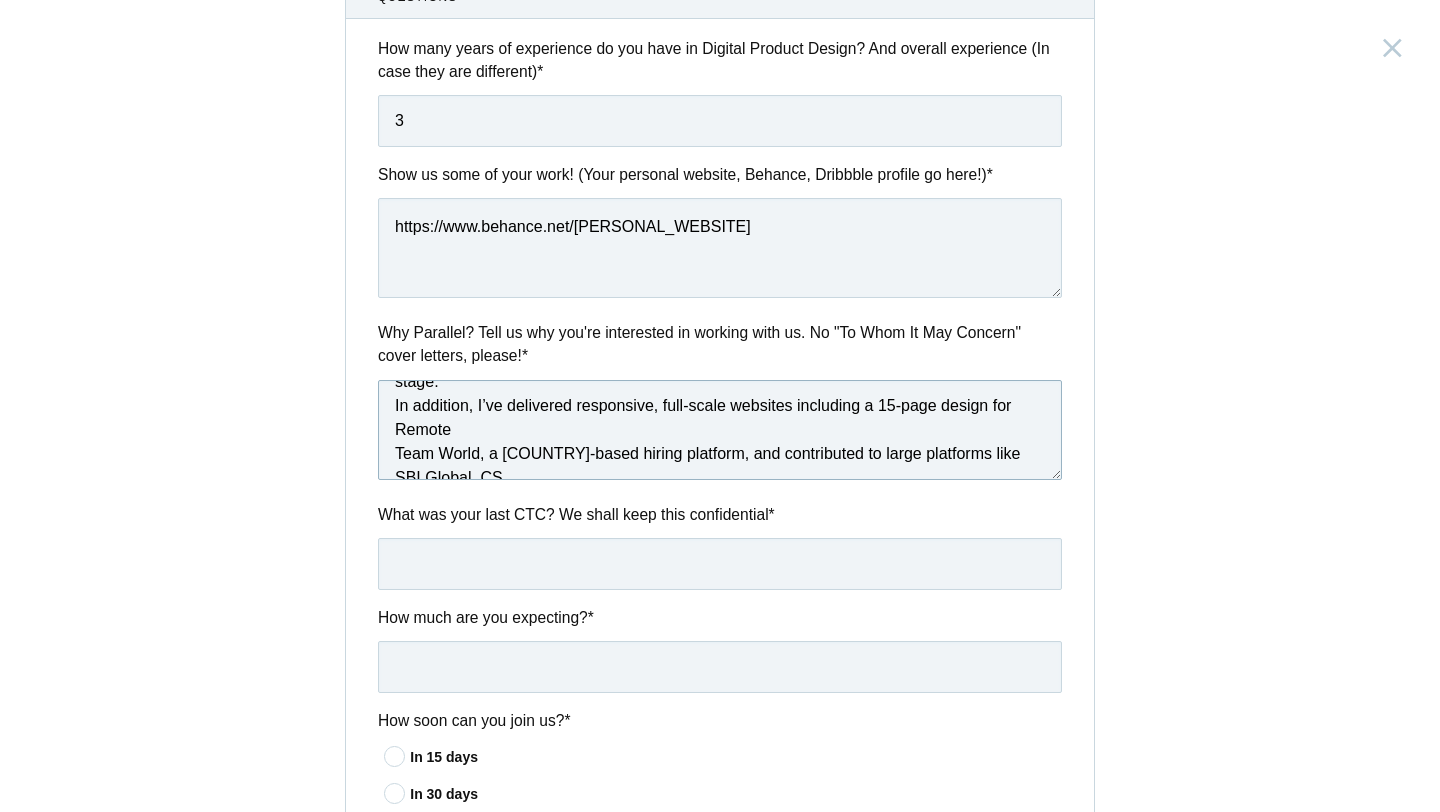 click at bounding box center (720, 430) 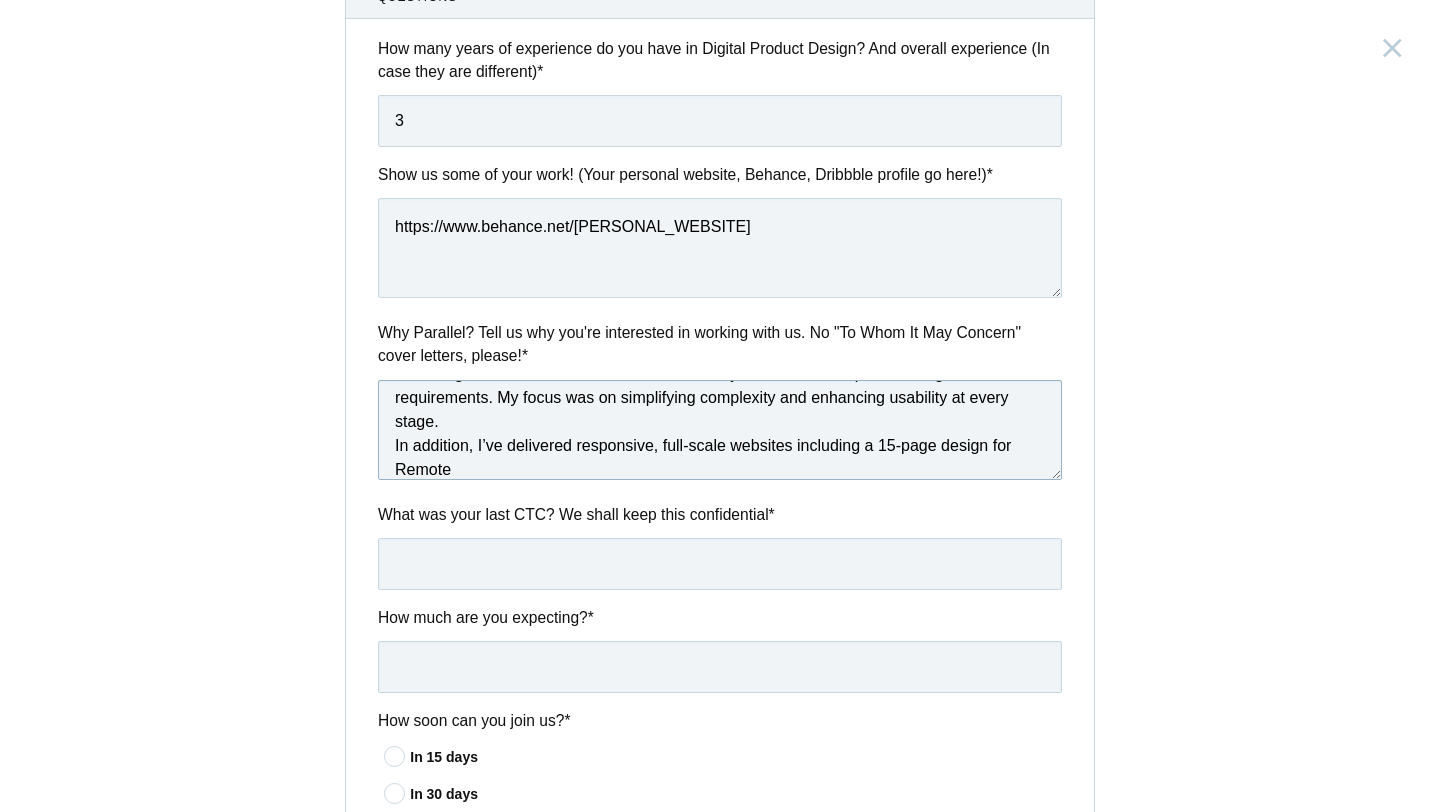 scroll, scrollTop: 624, scrollLeft: 0, axis: vertical 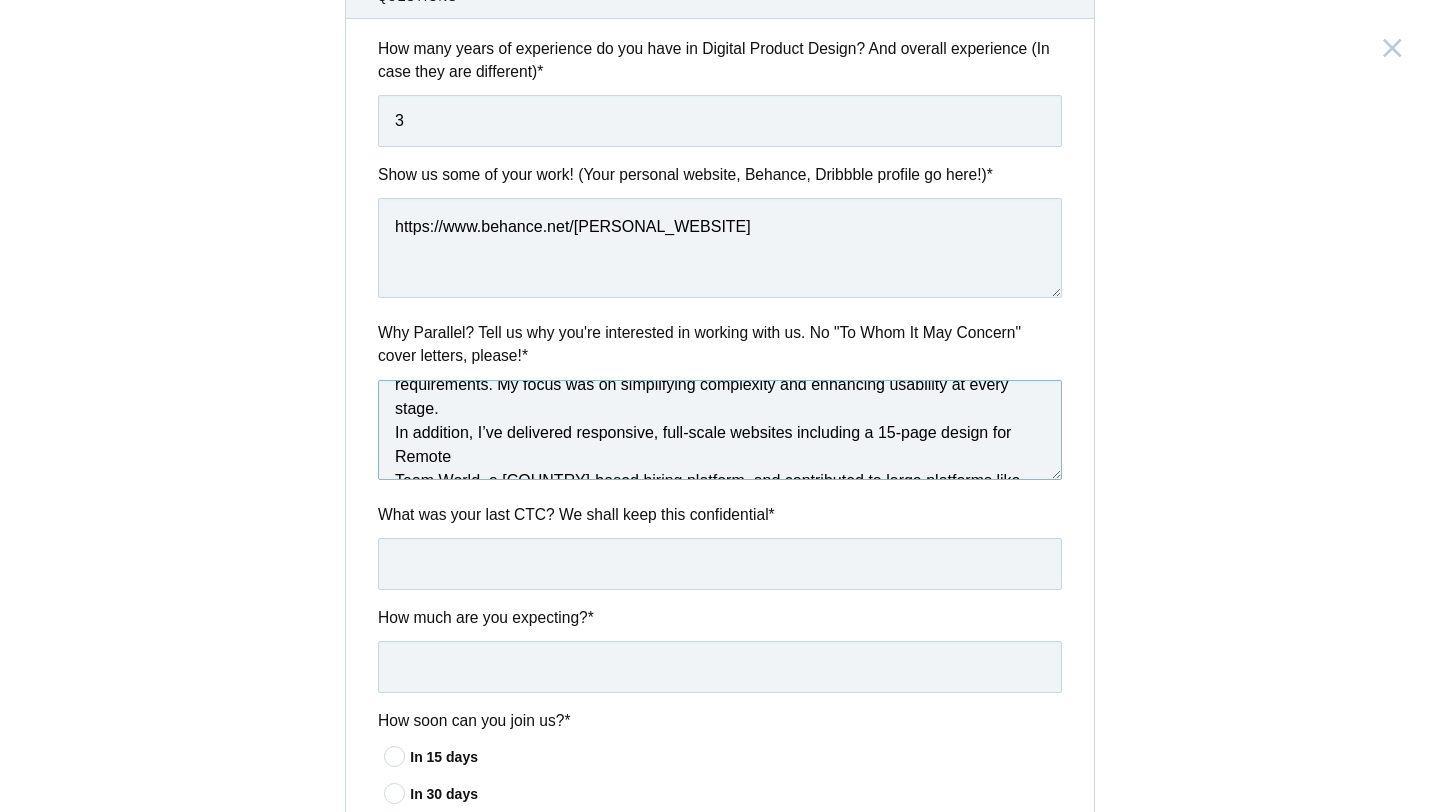 click at bounding box center [720, 430] 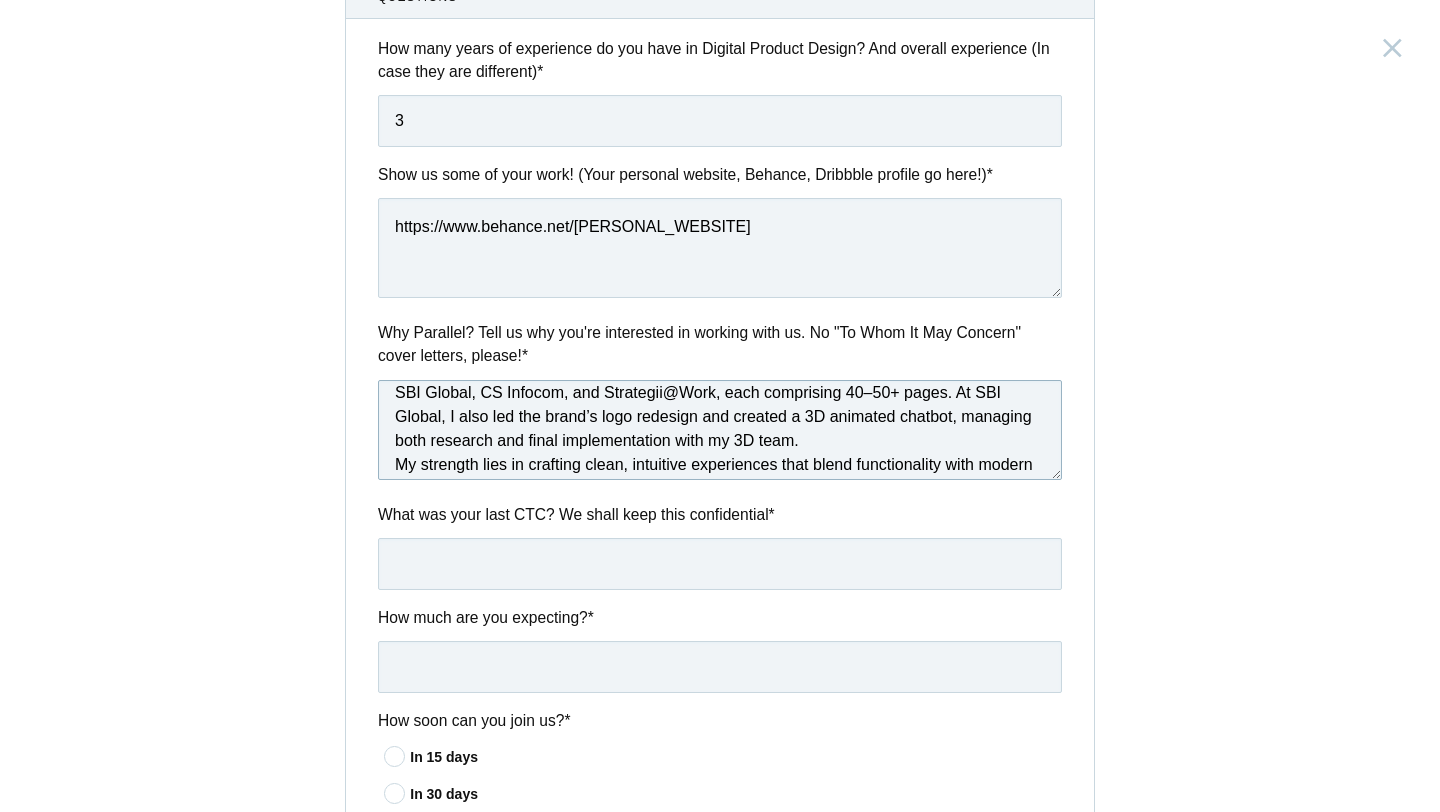 scroll, scrollTop: 698, scrollLeft: 0, axis: vertical 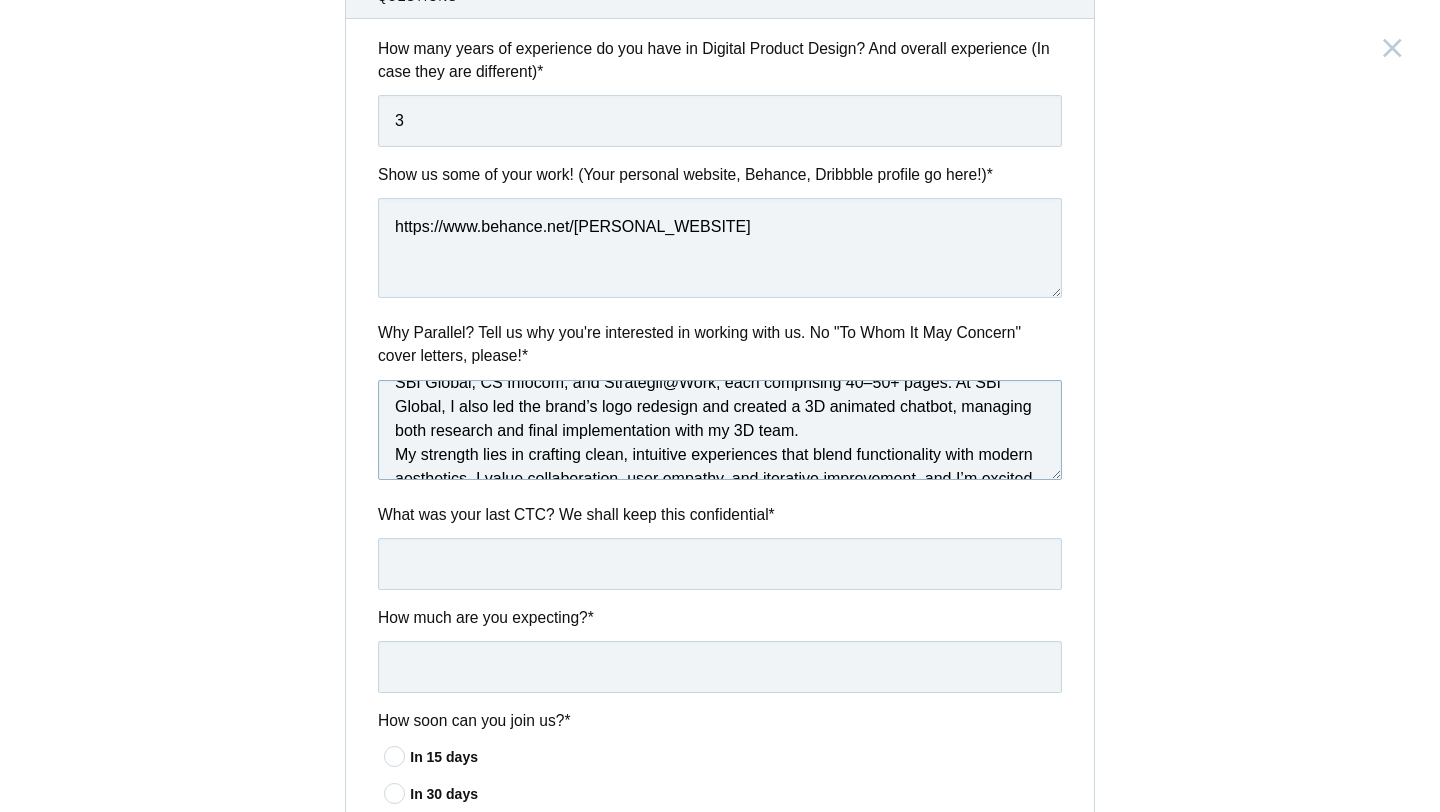 click at bounding box center [720, 430] 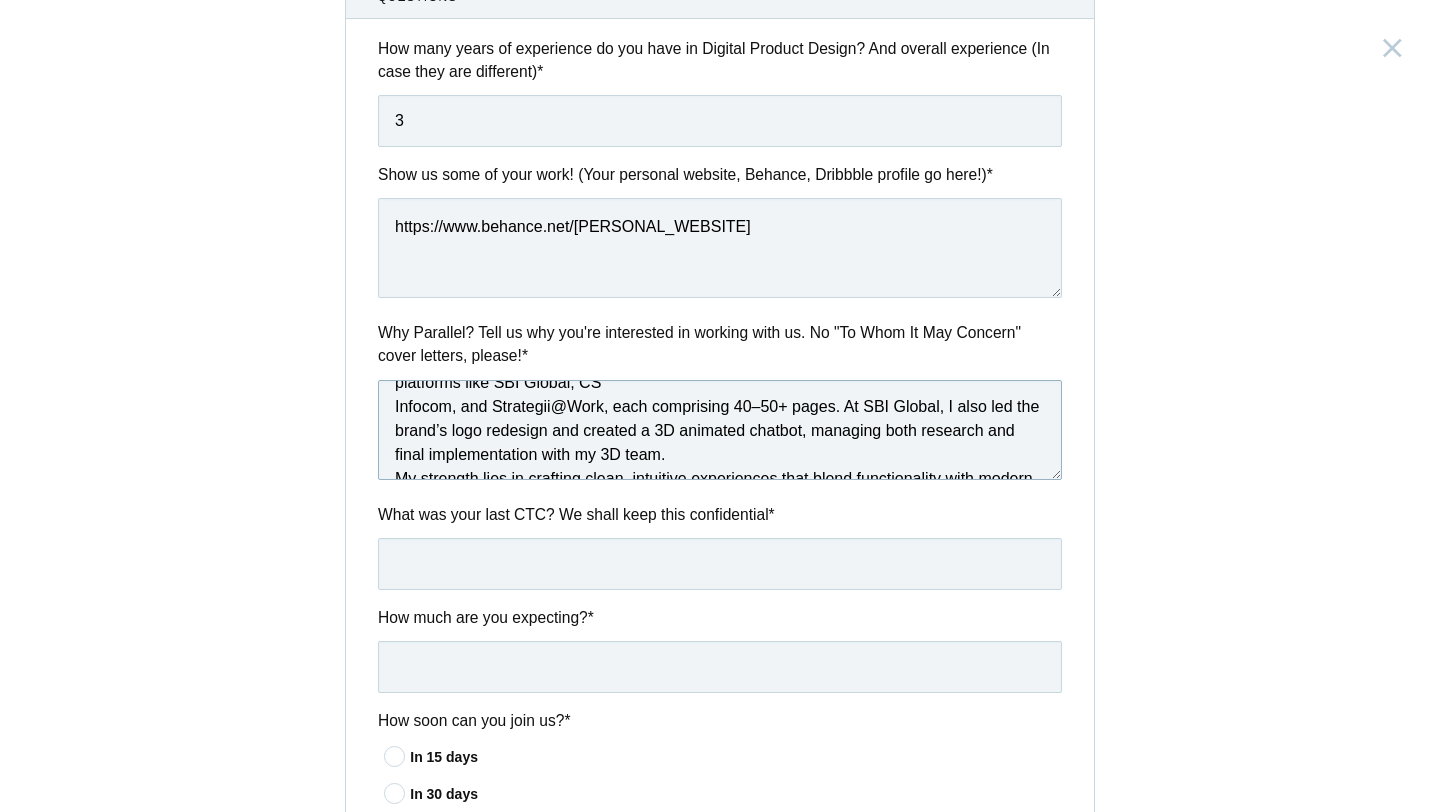 scroll, scrollTop: 690, scrollLeft: 0, axis: vertical 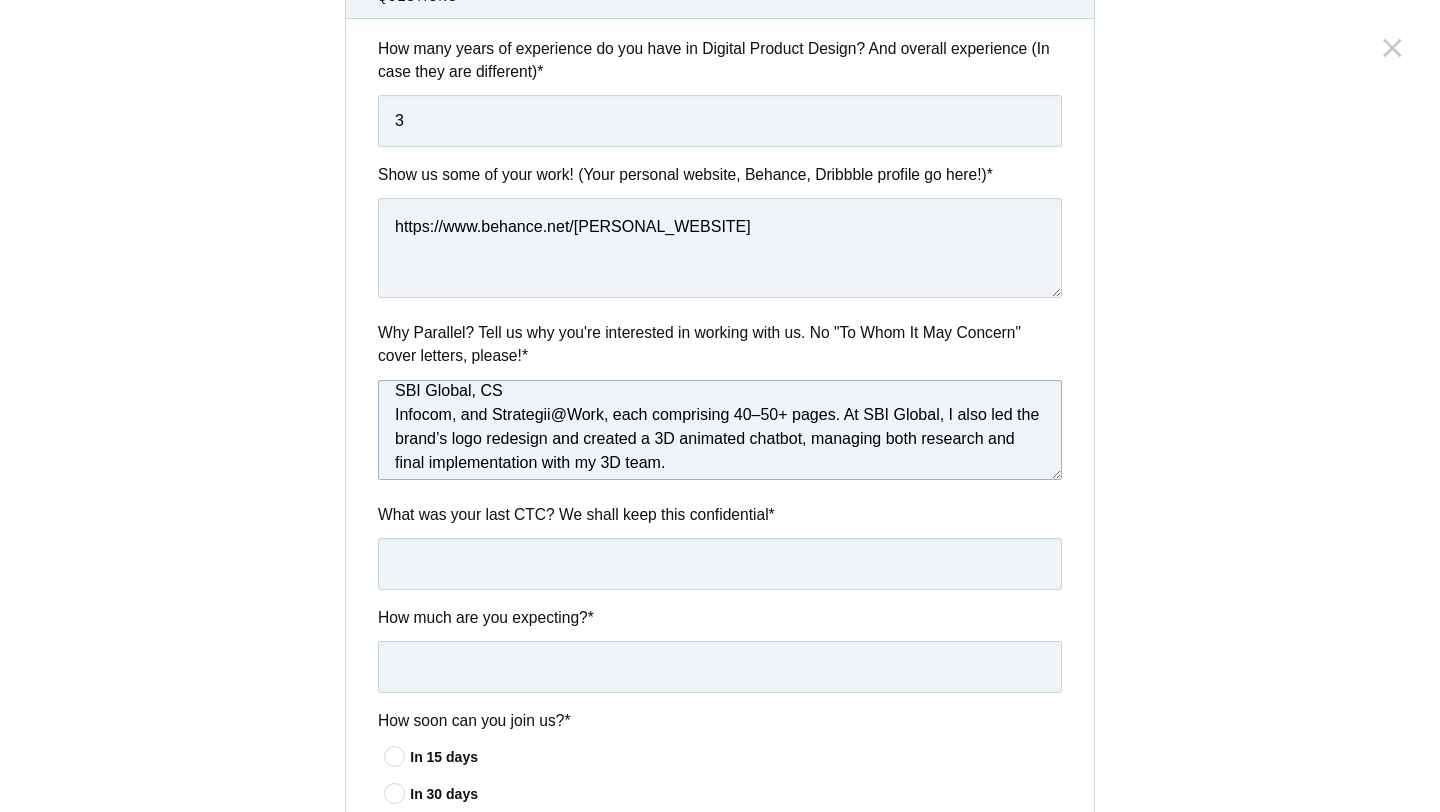 click at bounding box center [720, 430] 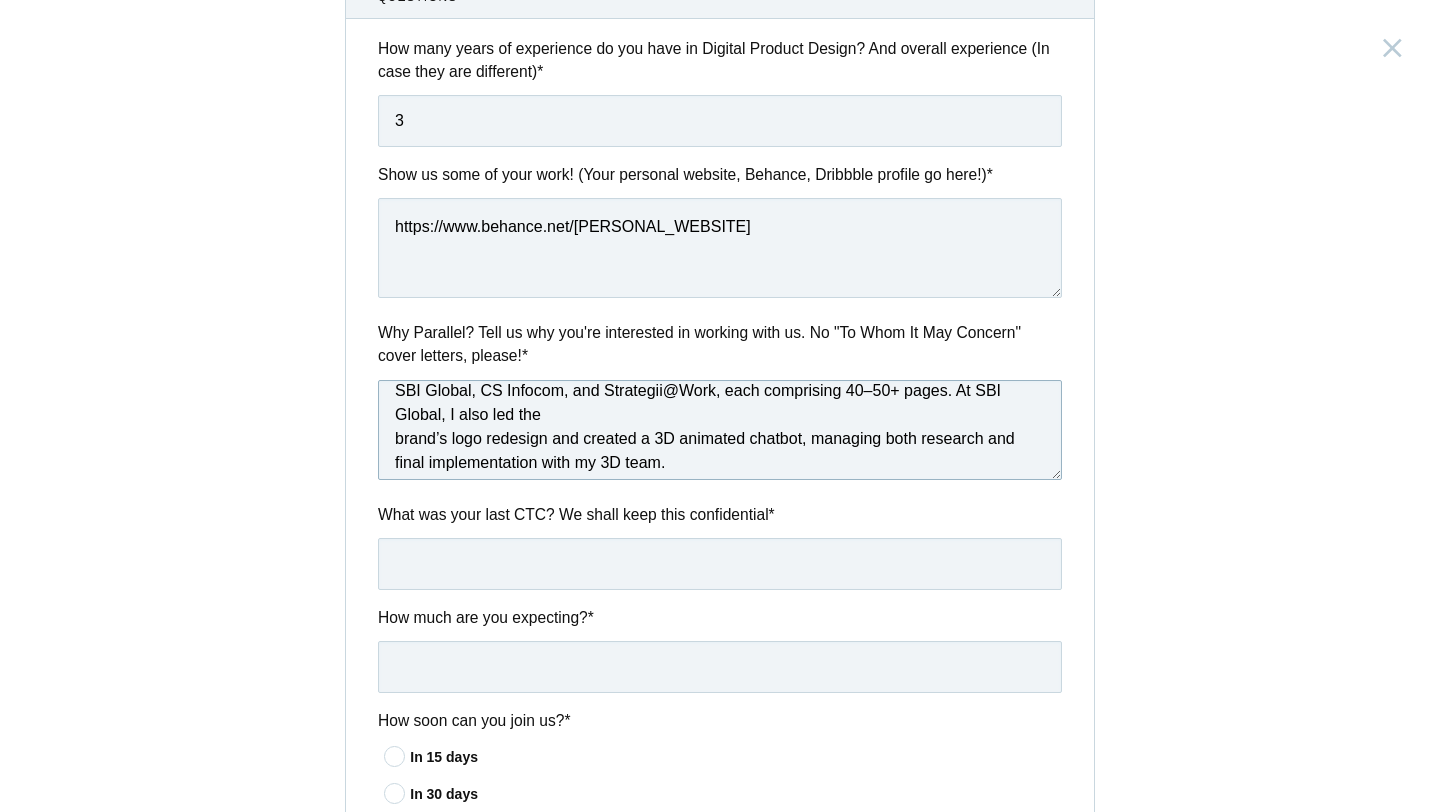 click at bounding box center [720, 430] 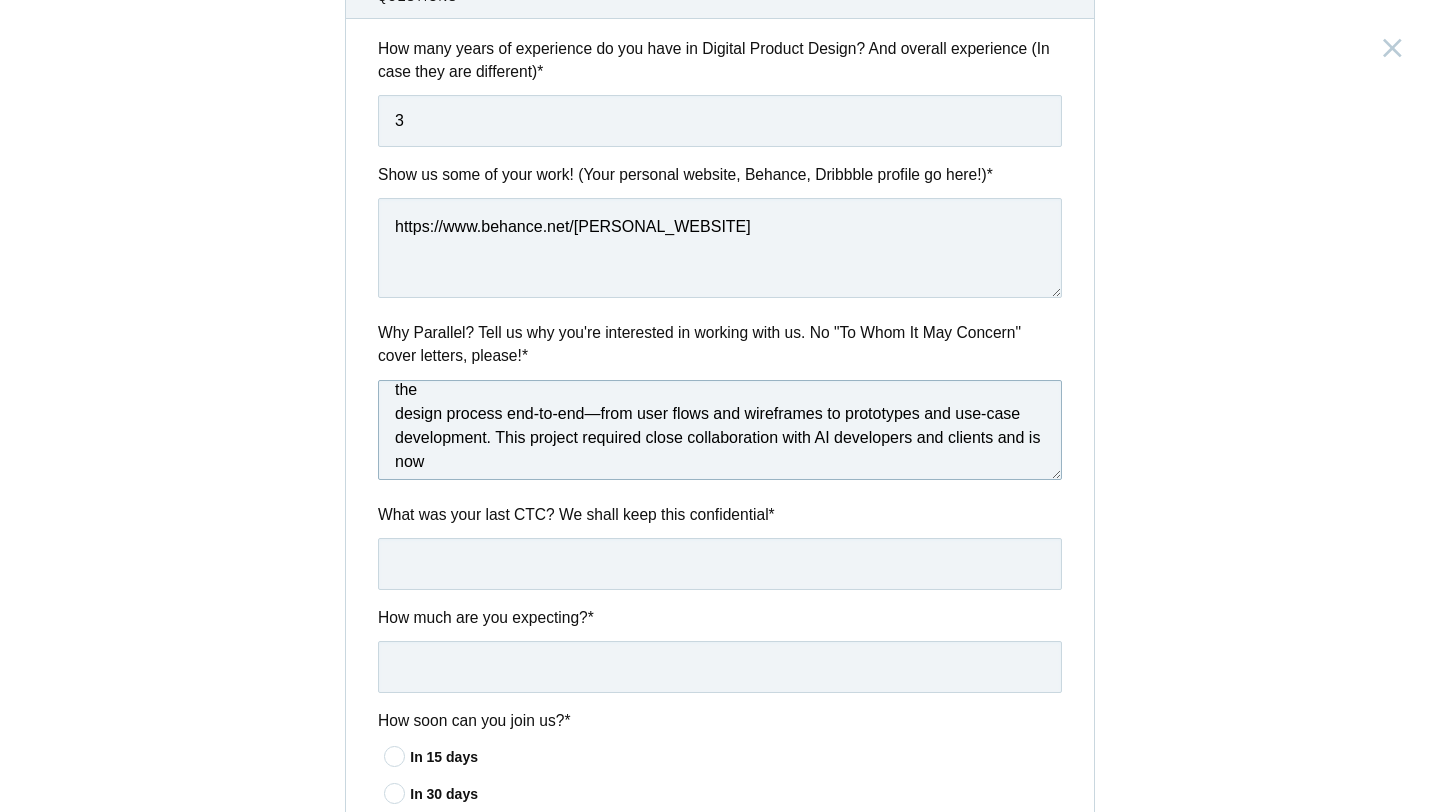 scroll, scrollTop: 425, scrollLeft: 0, axis: vertical 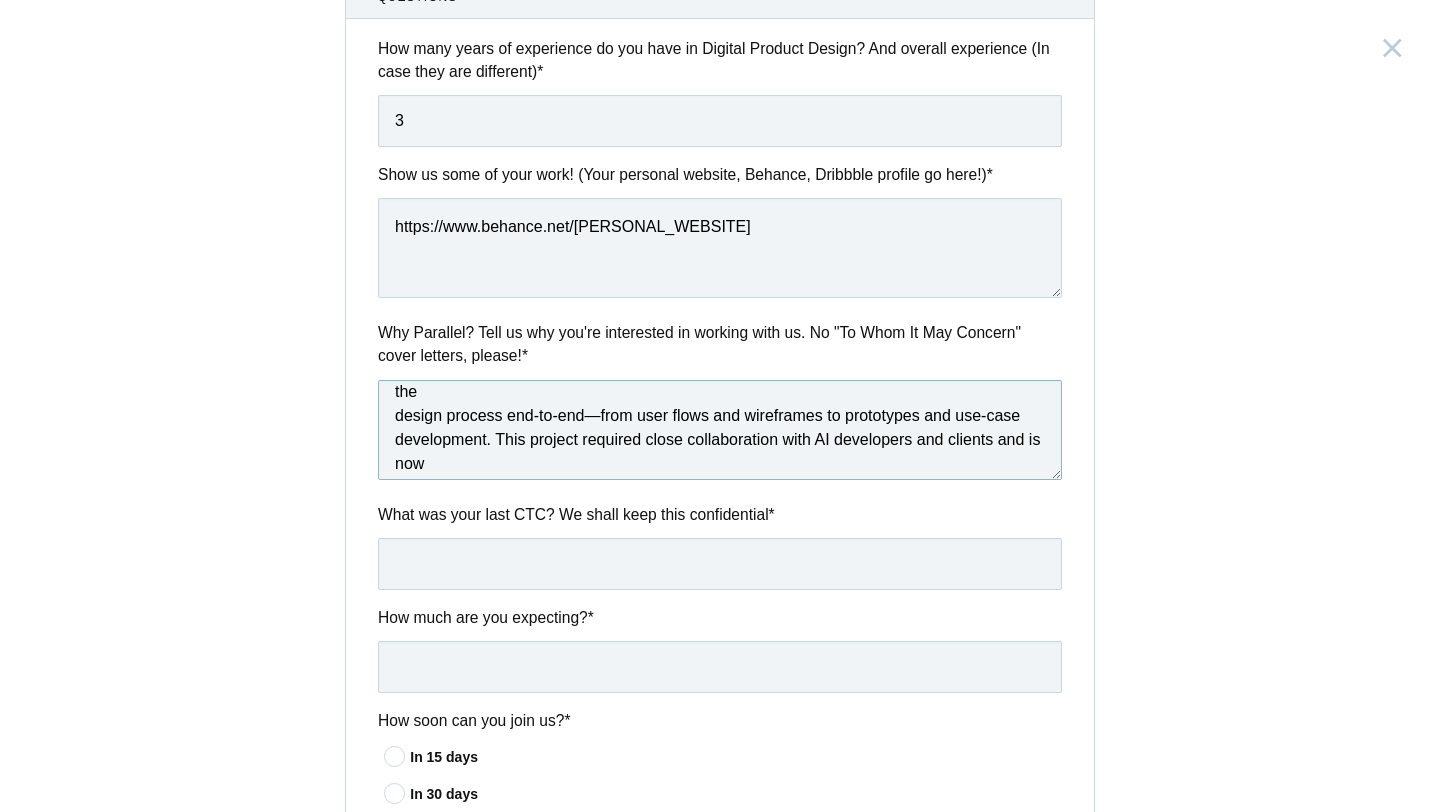 click at bounding box center (720, 430) 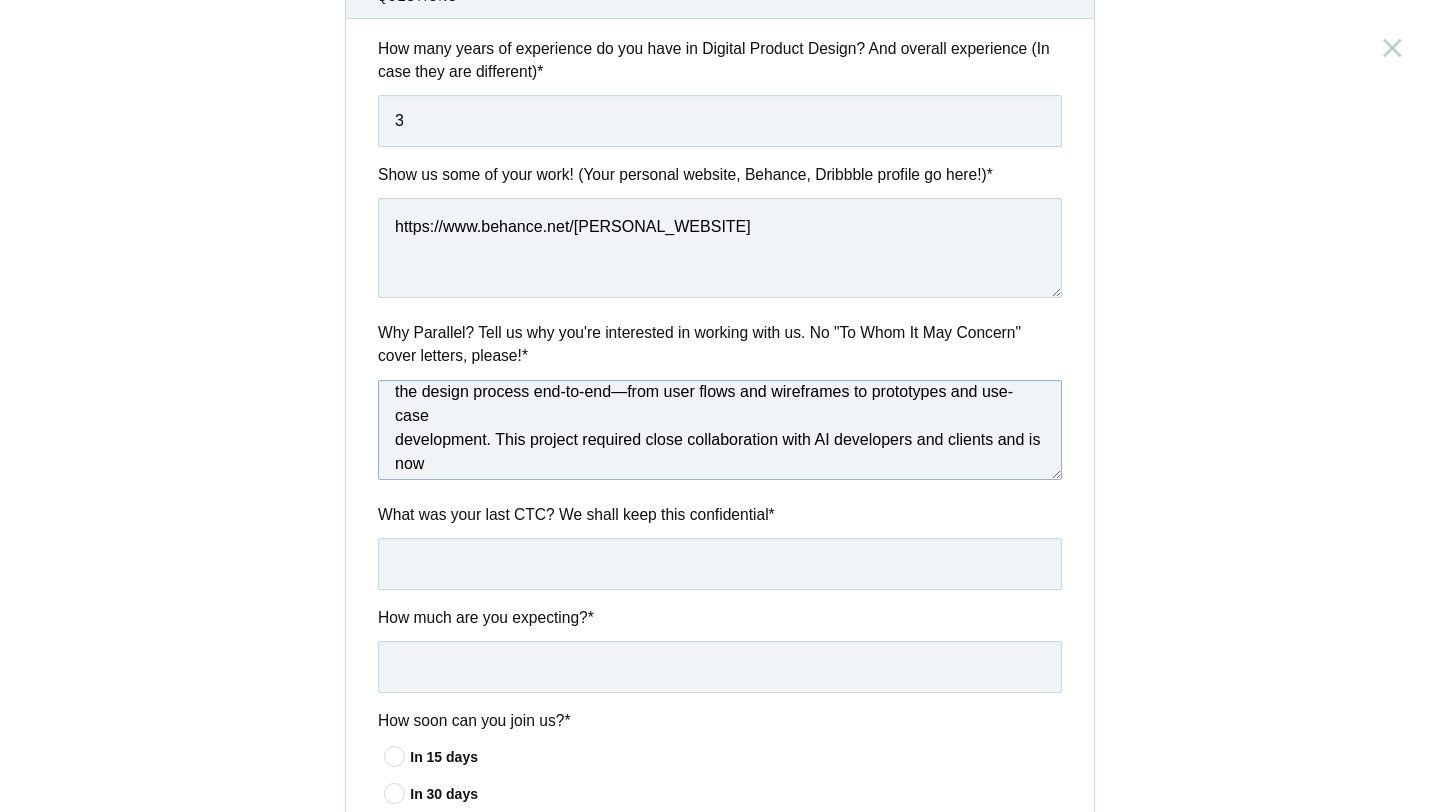 click at bounding box center (720, 430) 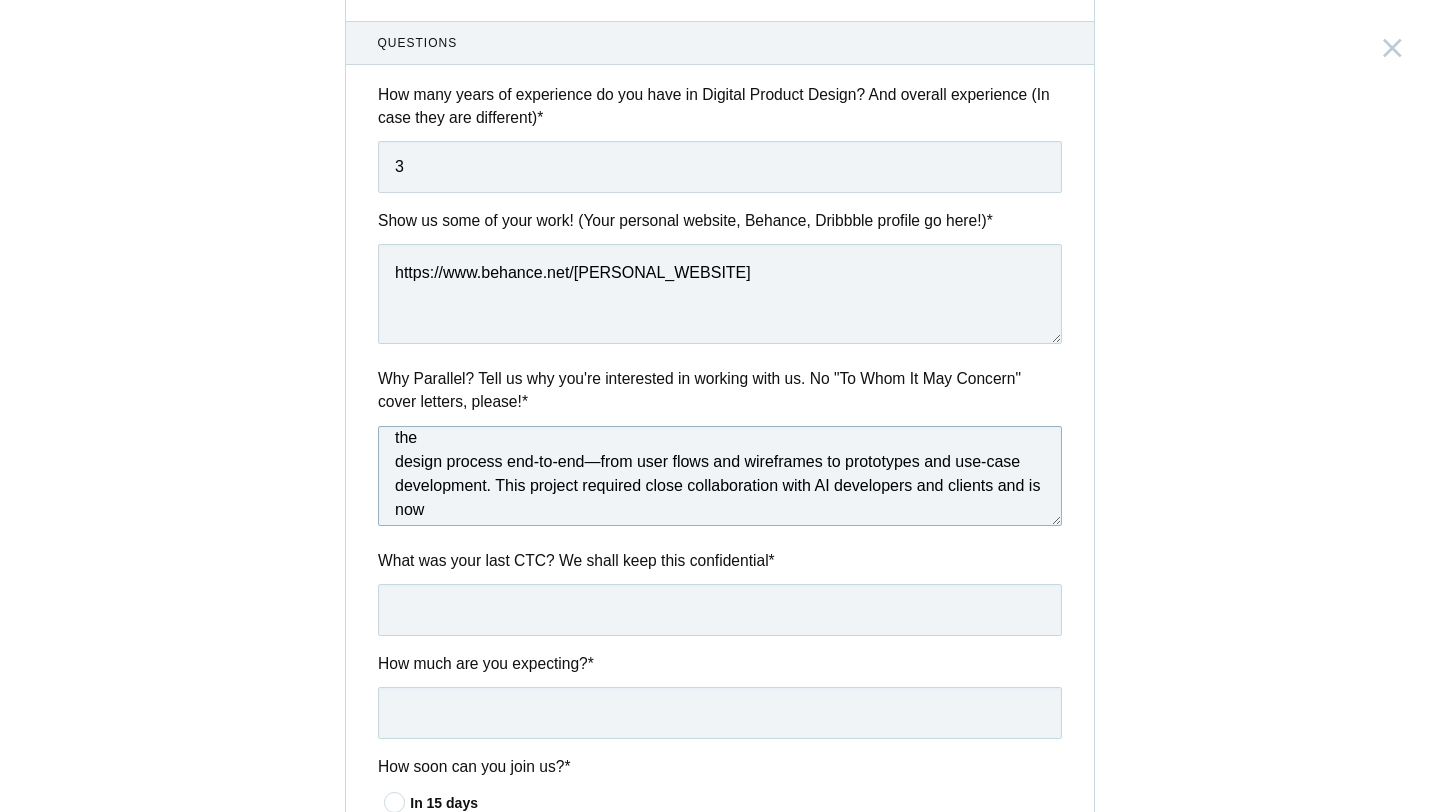 scroll, scrollTop: 689, scrollLeft: 0, axis: vertical 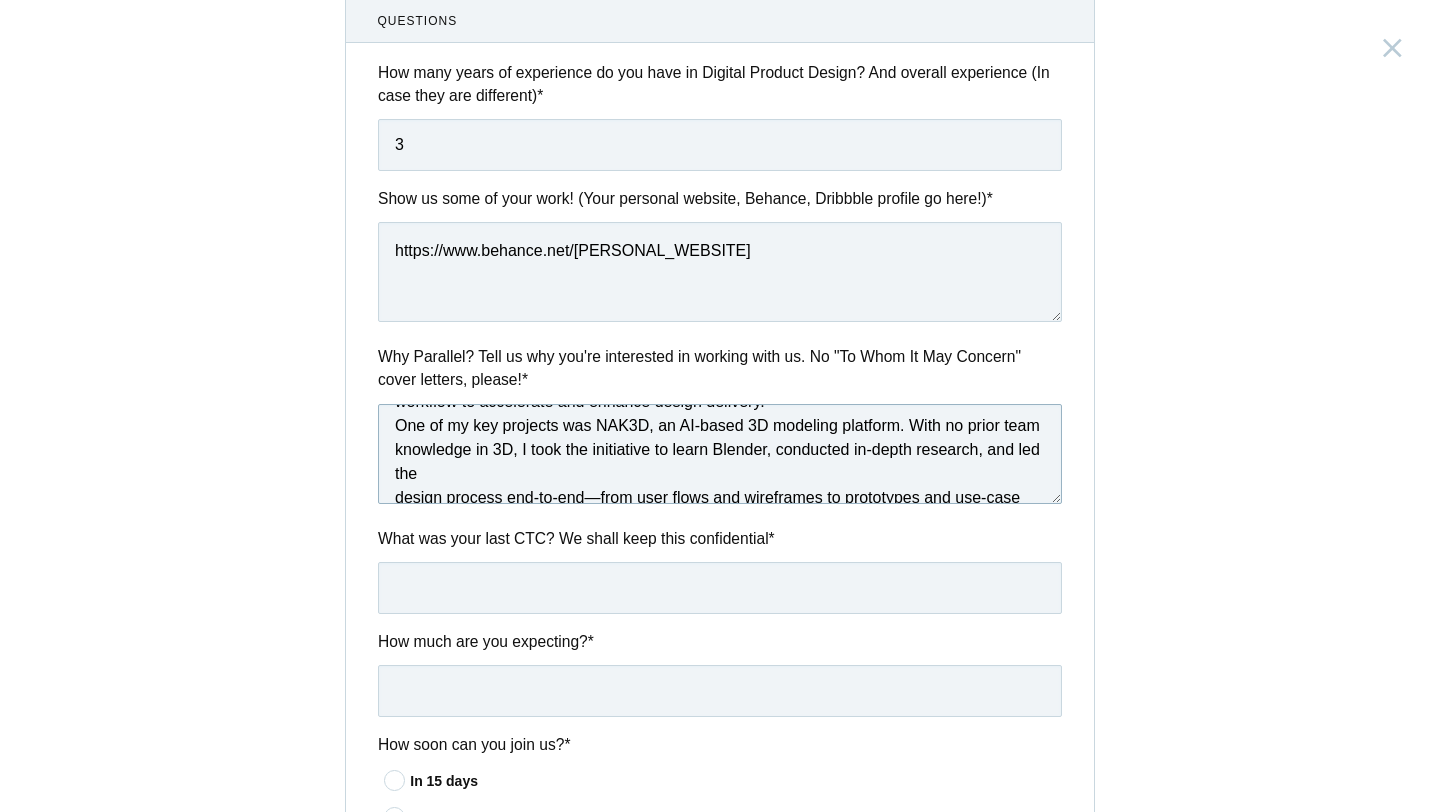 click at bounding box center [720, 454] 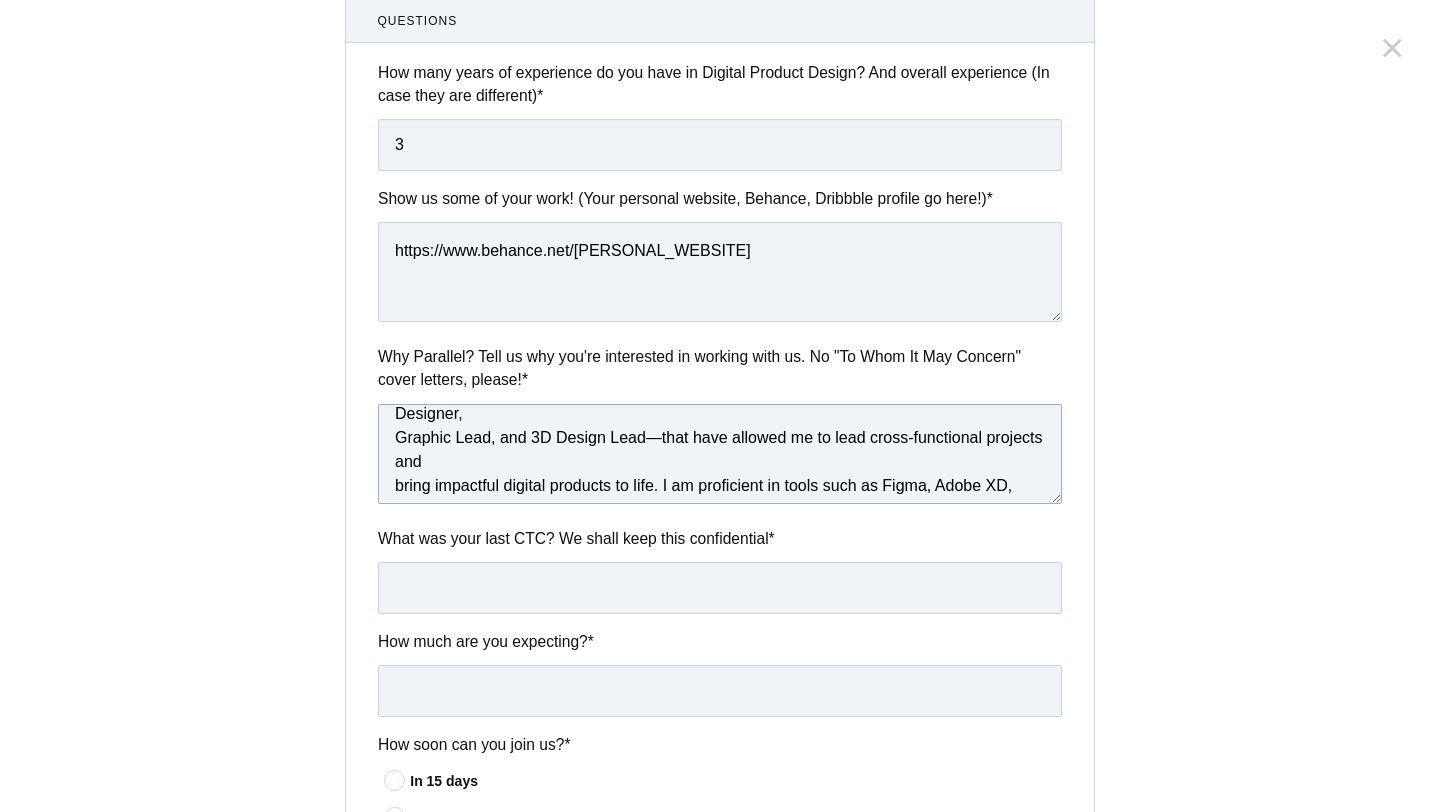 scroll, scrollTop: 231, scrollLeft: 0, axis: vertical 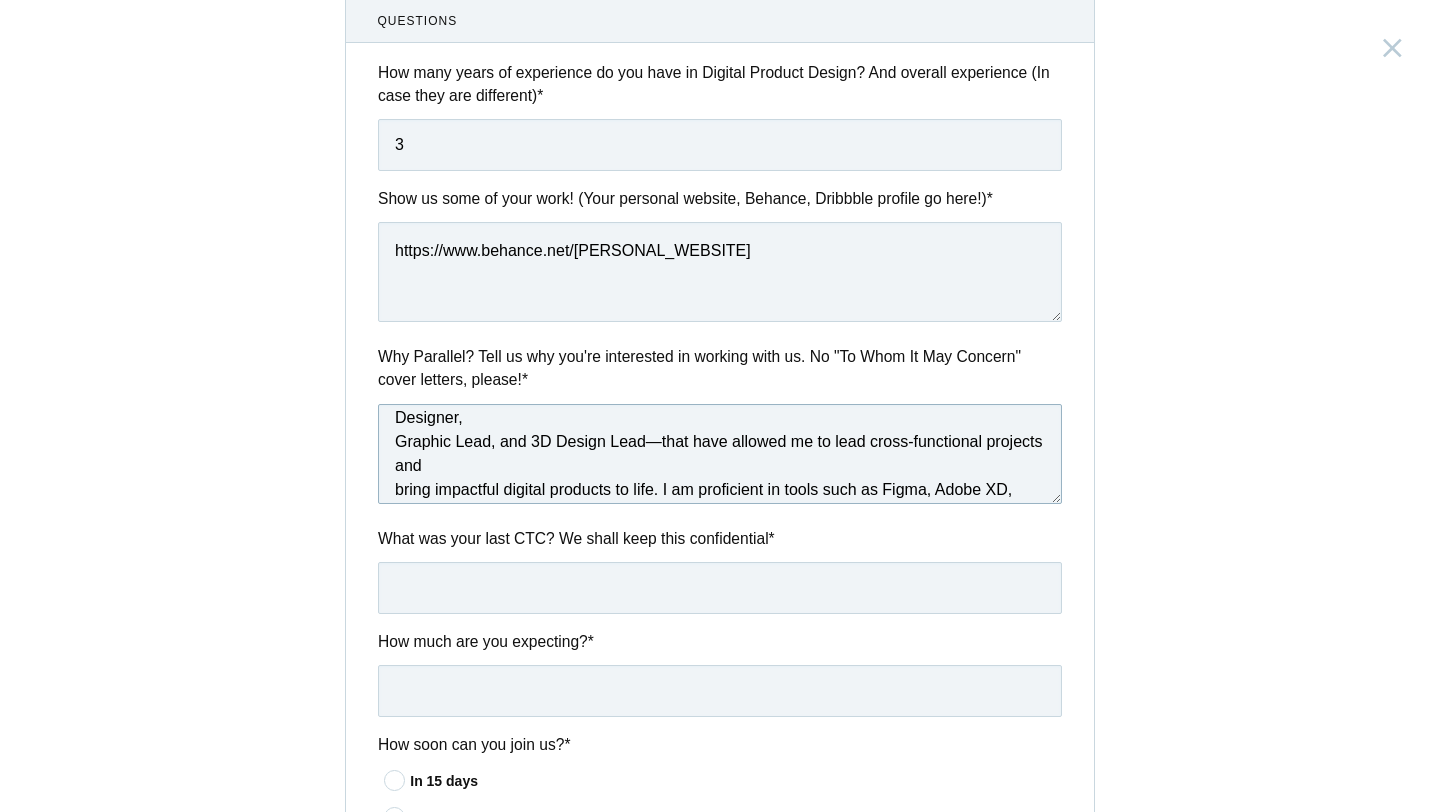 click at bounding box center (720, 454) 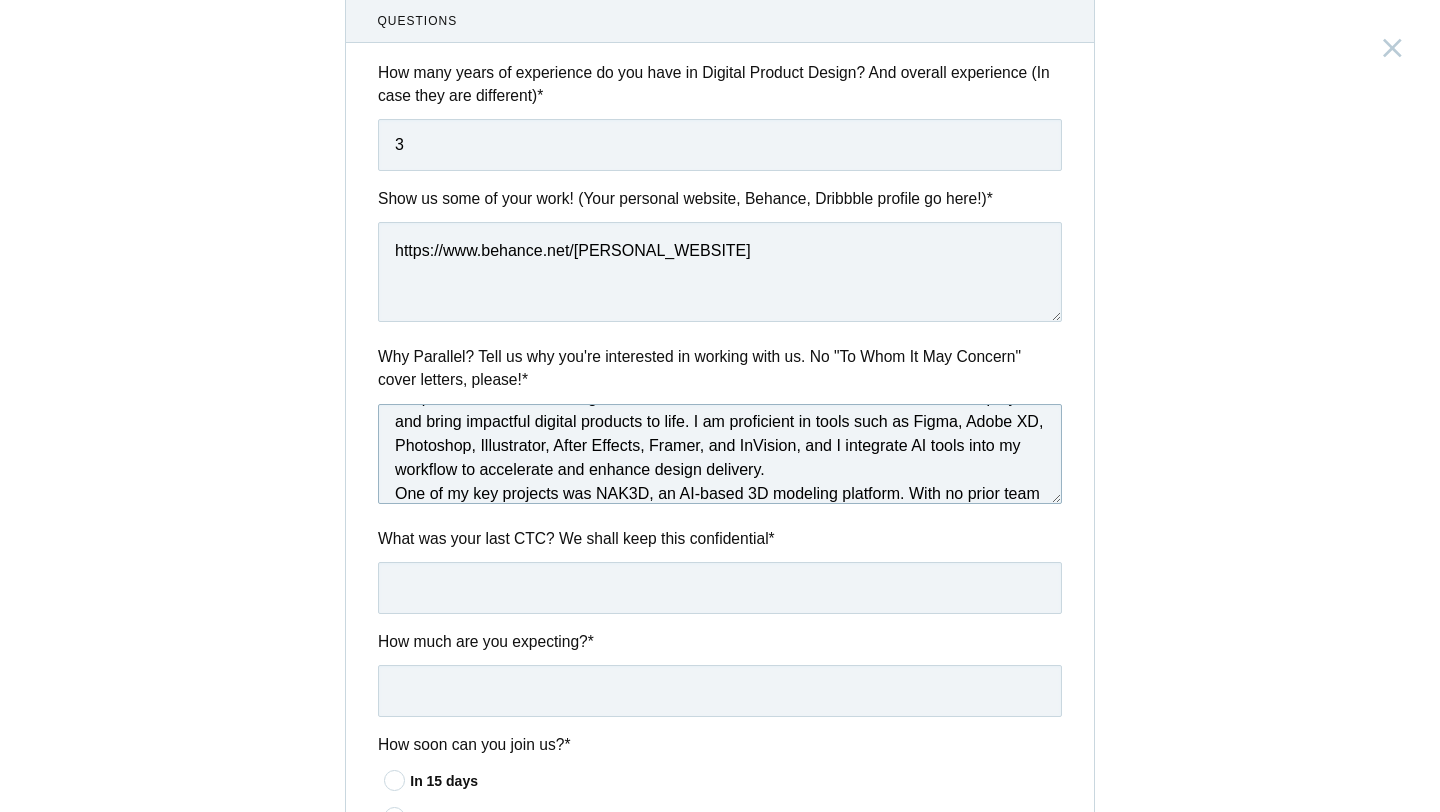 scroll, scrollTop: 298, scrollLeft: 0, axis: vertical 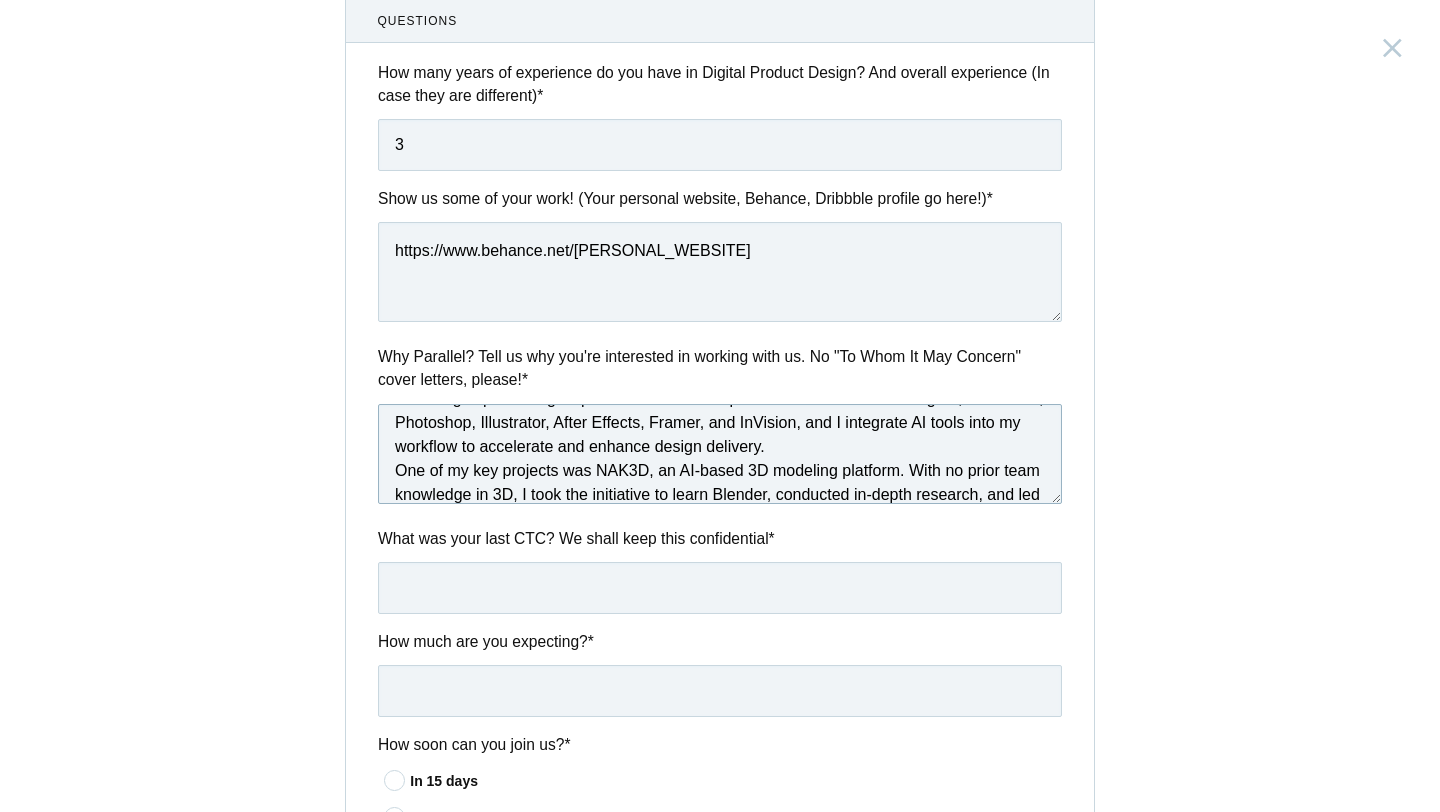 click at bounding box center (720, 454) 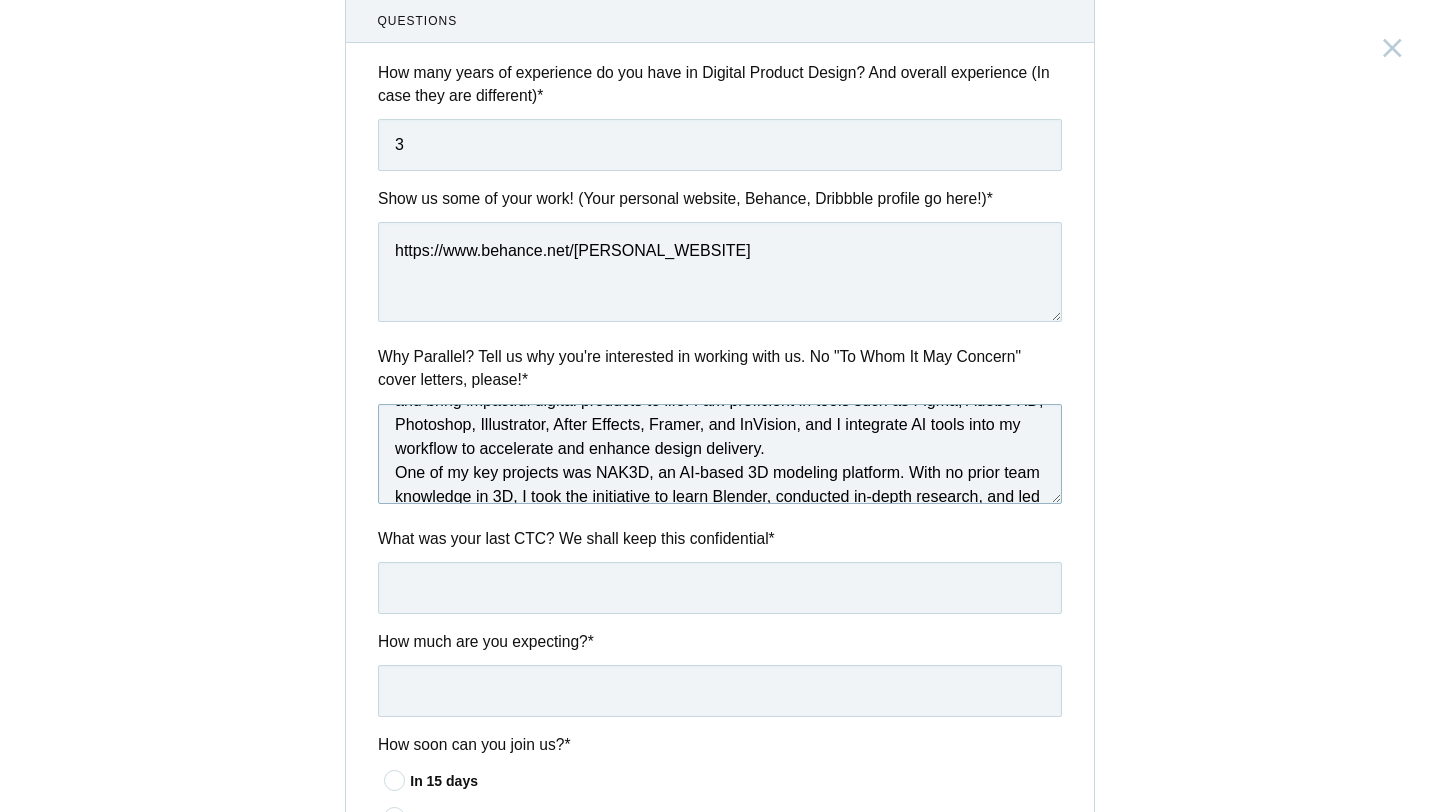 scroll, scrollTop: 299, scrollLeft: 0, axis: vertical 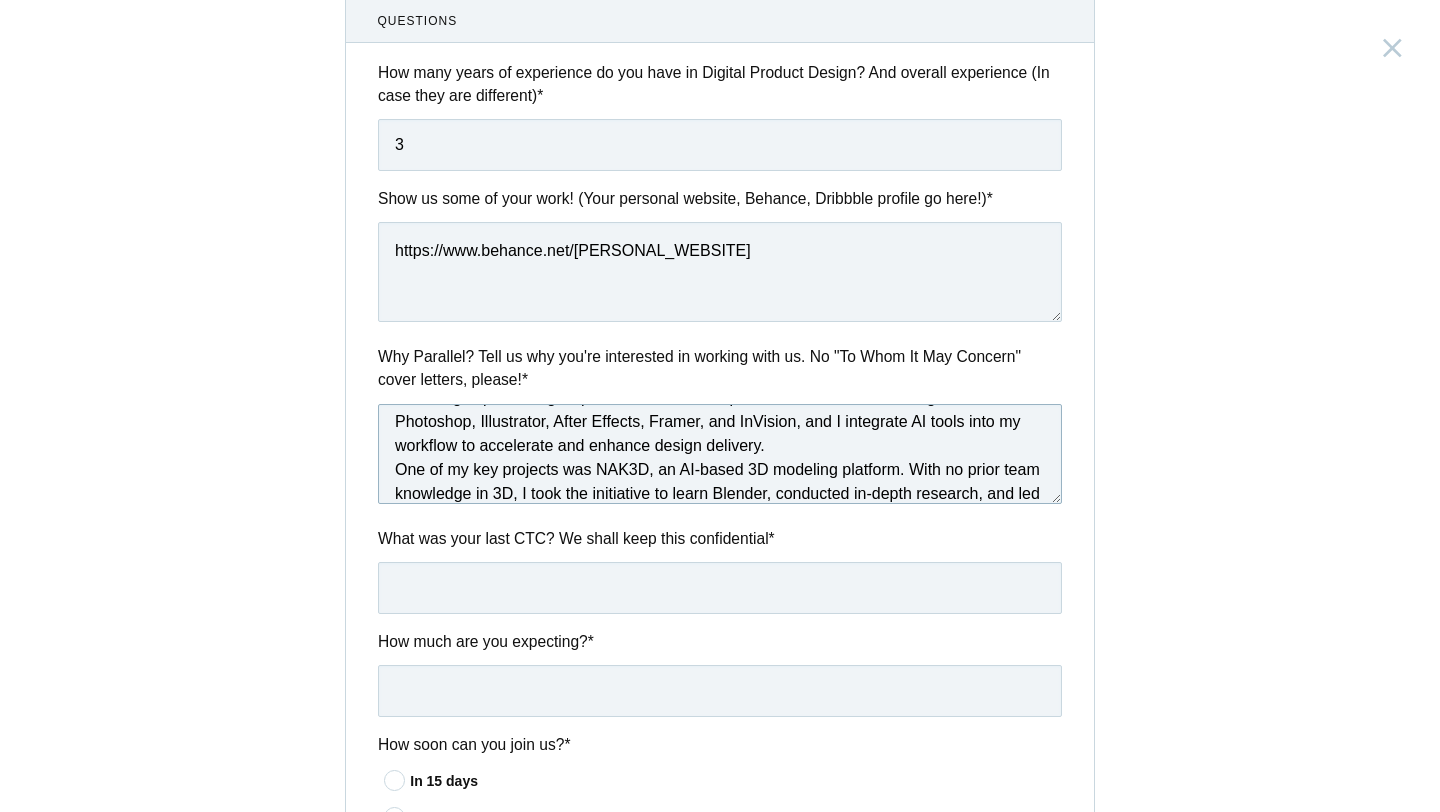 click at bounding box center [720, 454] 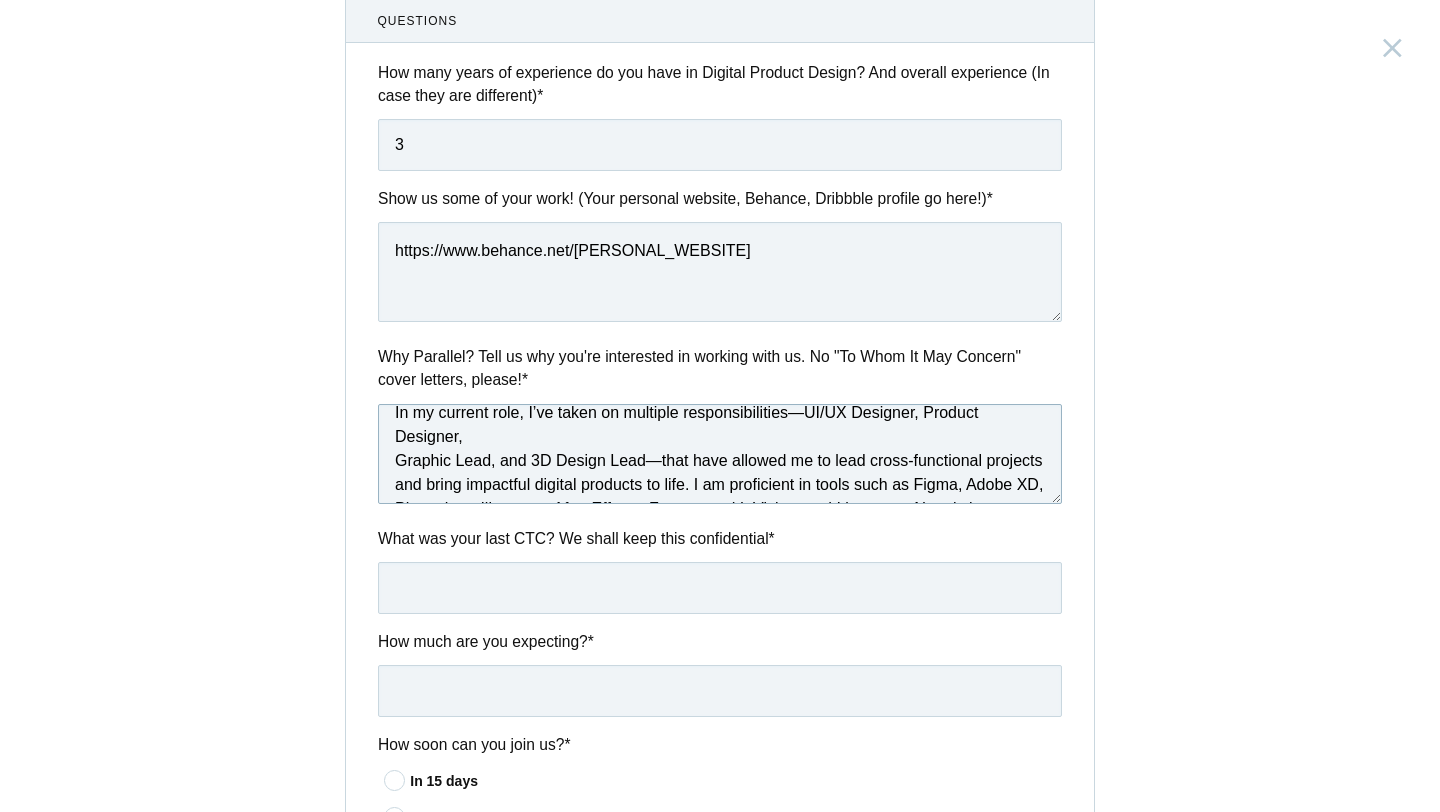 scroll, scrollTop: 202, scrollLeft: 0, axis: vertical 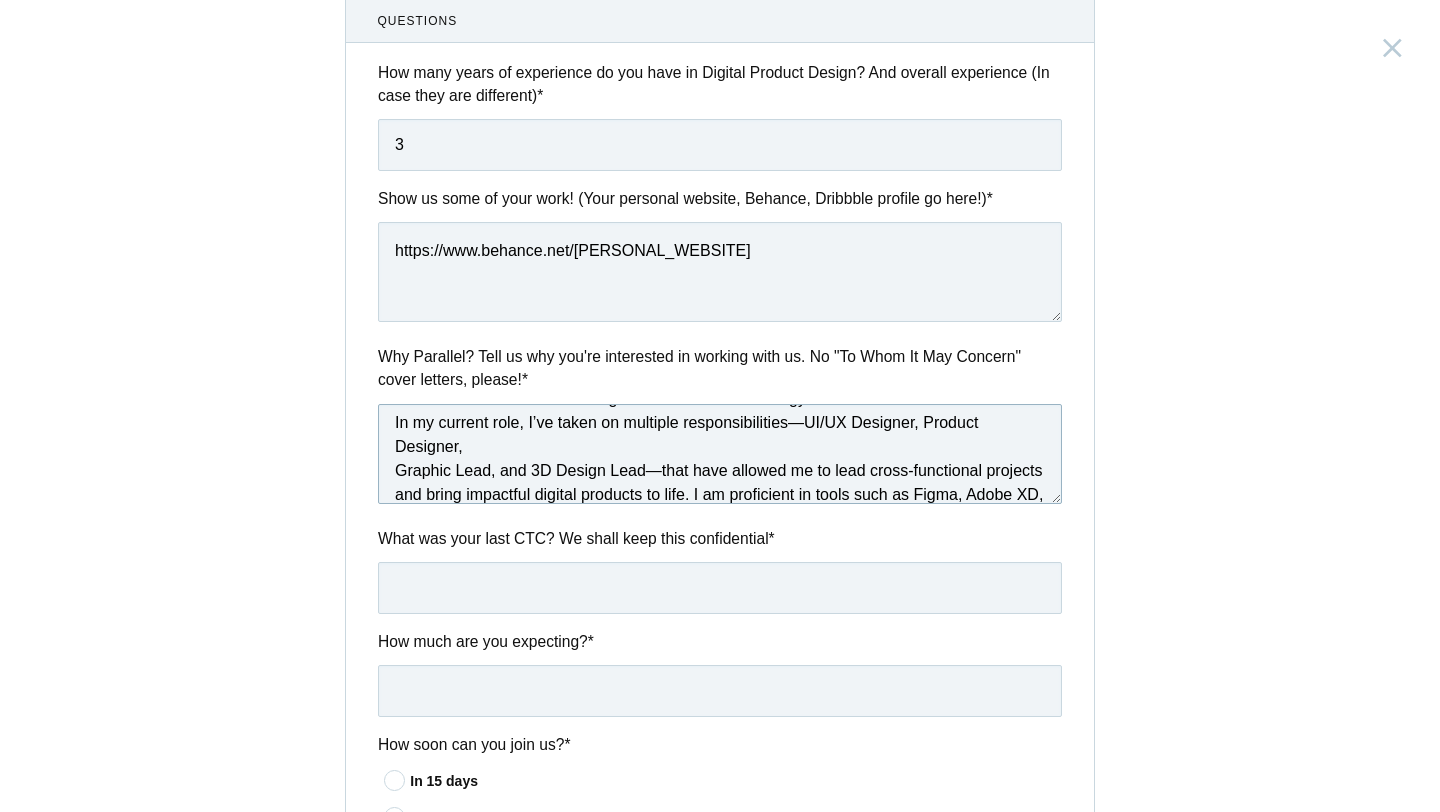 click at bounding box center (720, 454) 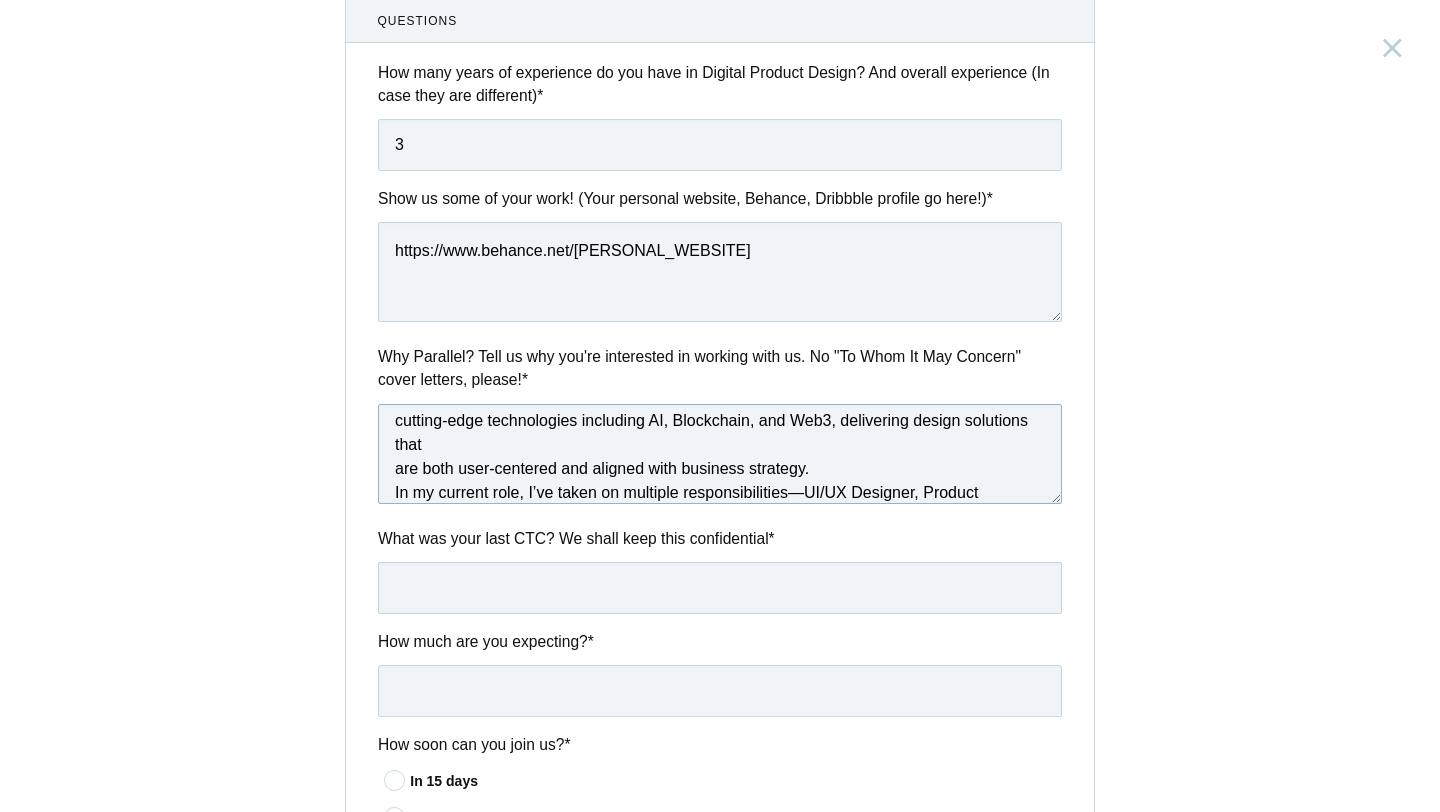 scroll, scrollTop: 127, scrollLeft: 0, axis: vertical 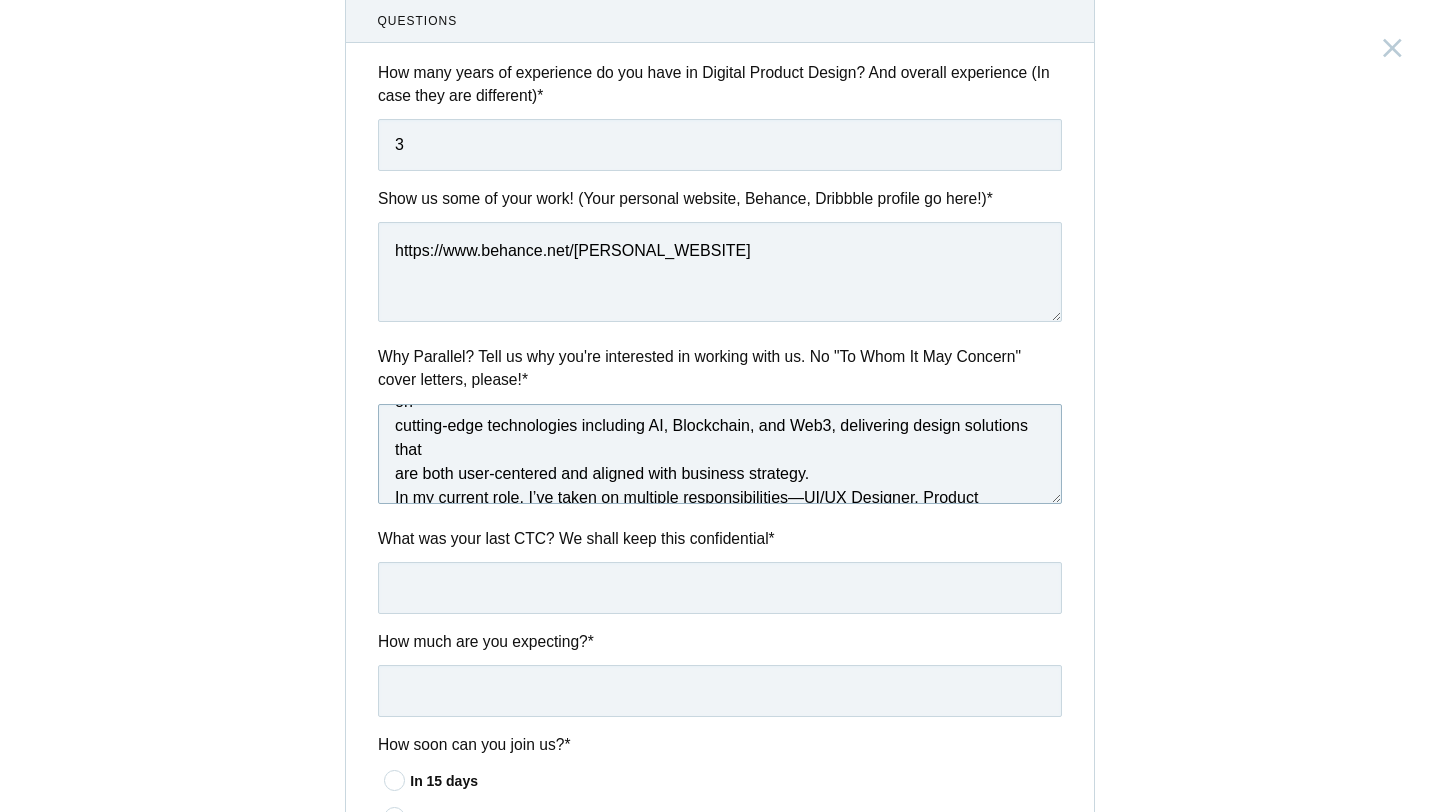 click at bounding box center [720, 454] 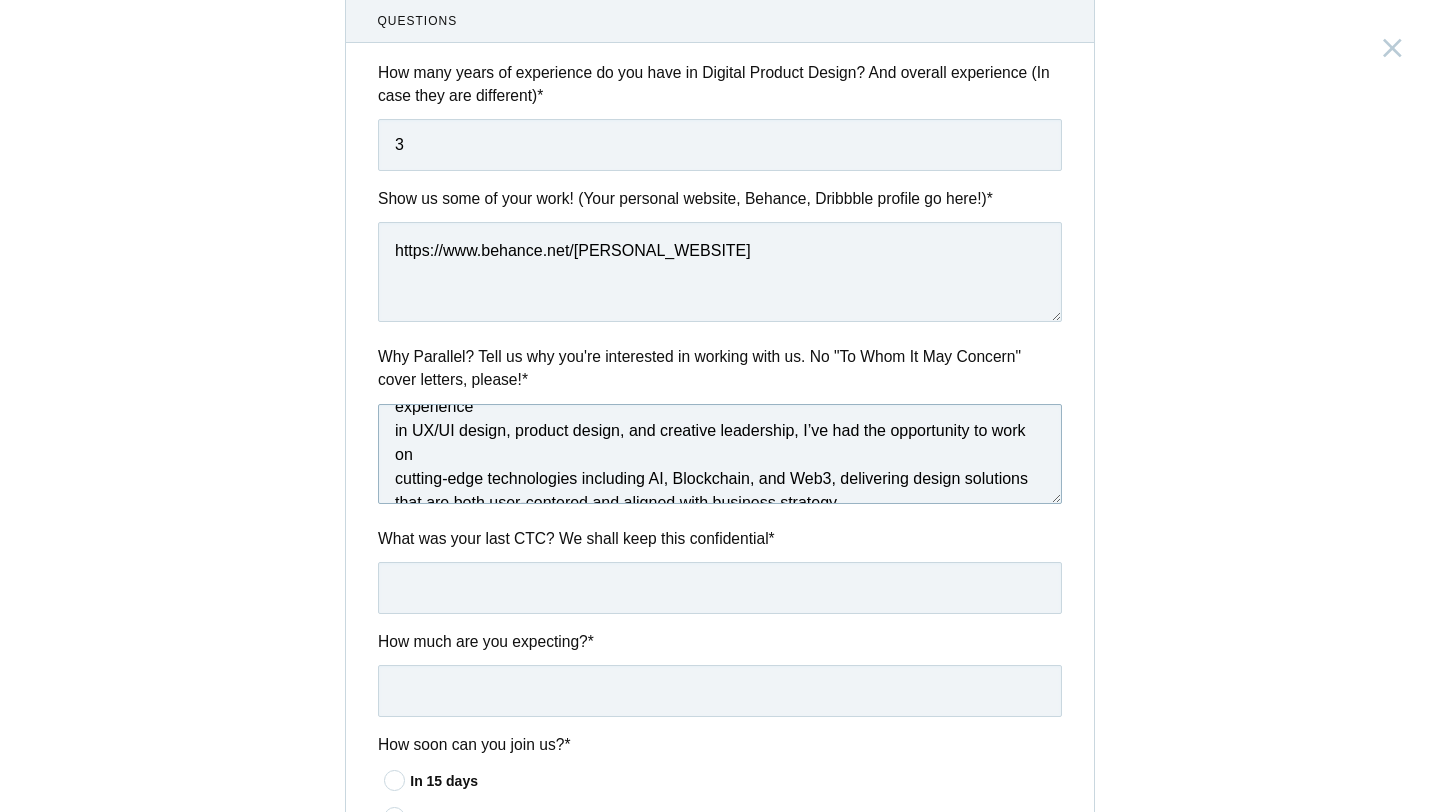 scroll, scrollTop: 67, scrollLeft: 0, axis: vertical 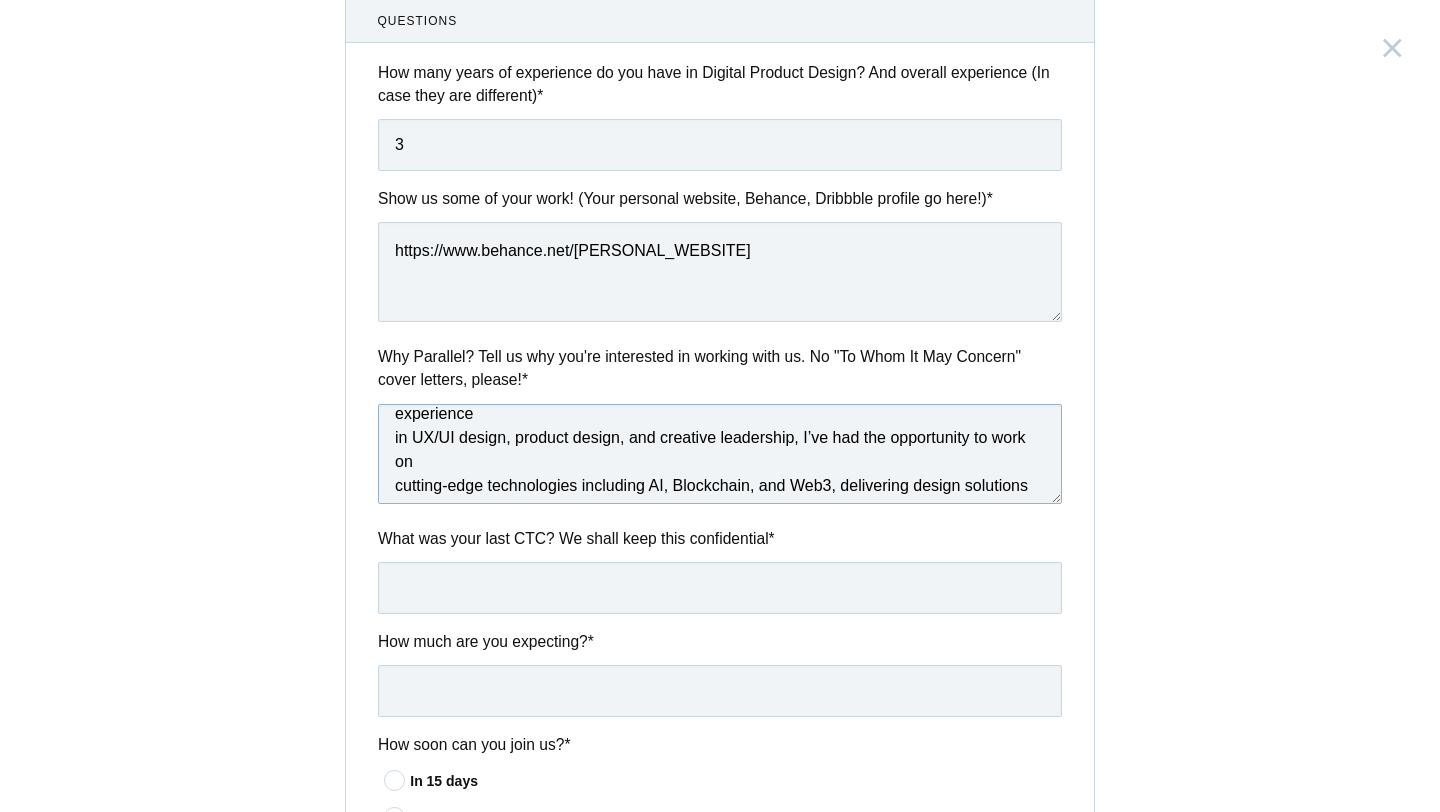 click at bounding box center [720, 454] 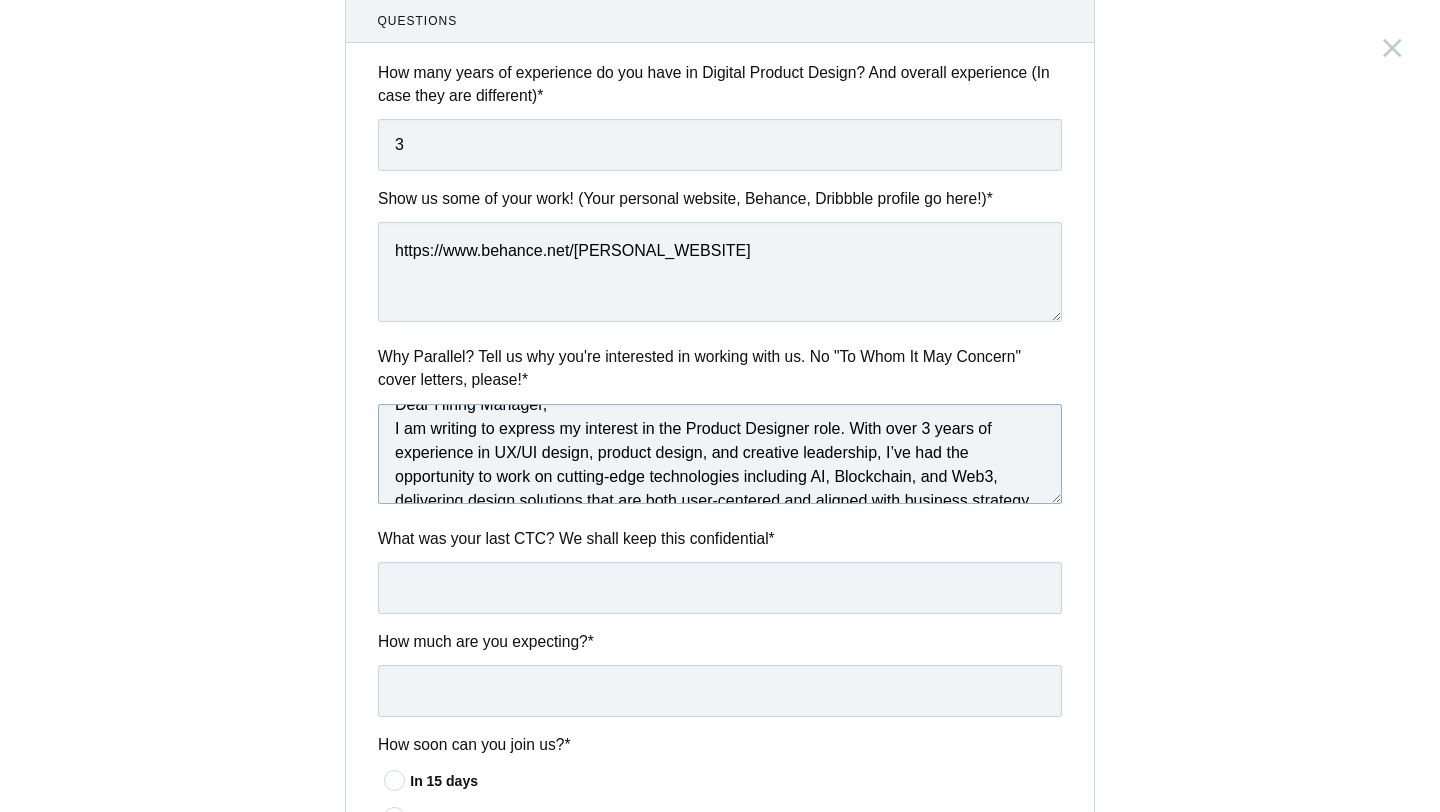 scroll, scrollTop: 22, scrollLeft: 0, axis: vertical 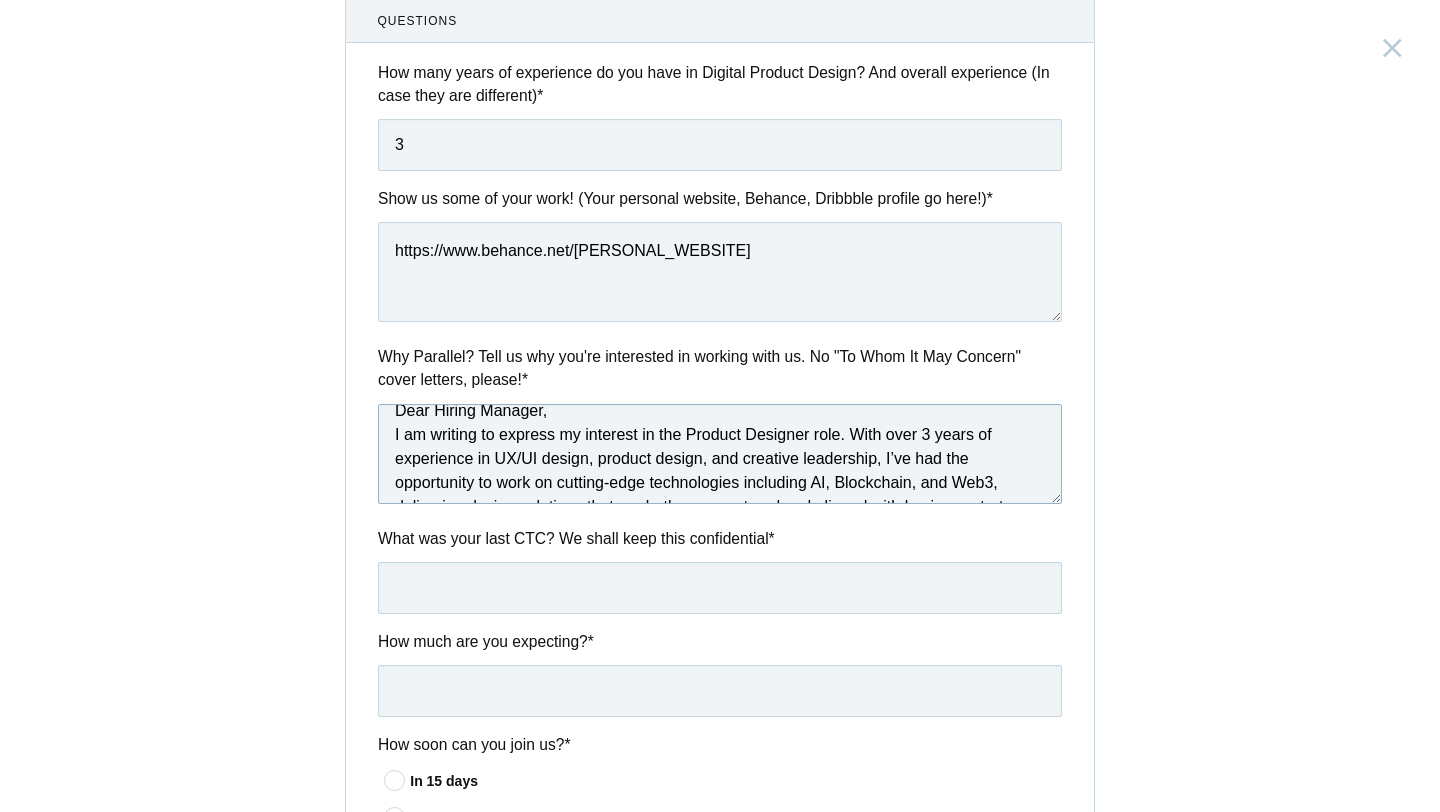 click at bounding box center (720, 454) 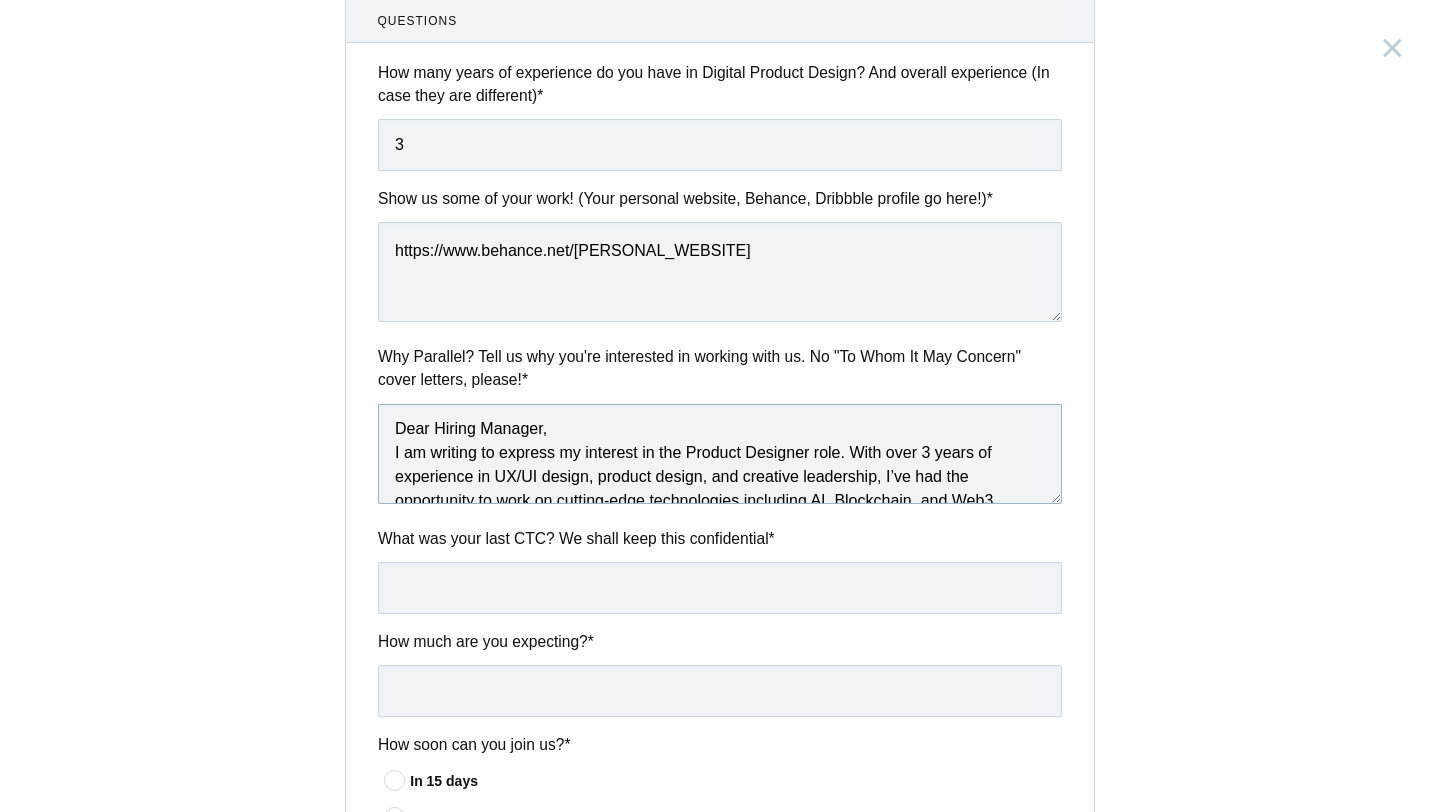 scroll, scrollTop: 0, scrollLeft: 0, axis: both 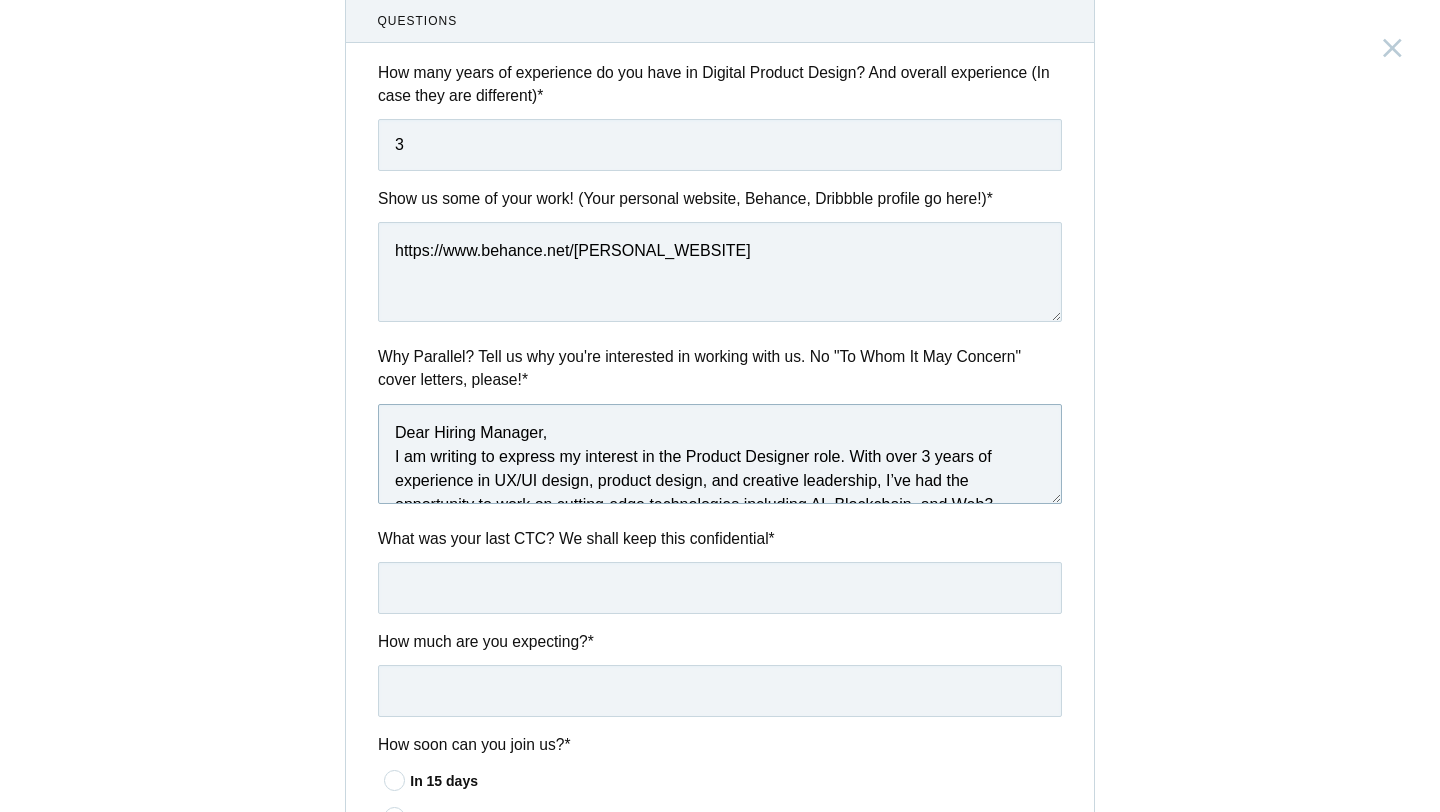 type on "Dear Hiring Manager,
I am writing to express my interest in the Product Designer role. With over 3 years of experience in UX/UI design, product design, and creative leadership, I’ve had the opportunity to work on cutting-edge technologies including AI, Blockchain, and Web3, delivering design solutions that are both user-centered and aligned with business strategy.
In my current role, I’ve taken on multiple responsibilities—UI/UX Designer, Product Designer, Graphic Lead, and 3D Design Lead—that have allowed me to lead cross-functional projects and bring impactful digital products to life. I am proficient in tools such as Figma, Adobe XD, Photoshop, Illustrator, After Effects, Framer, and InVision, and I integrate AI tools into my workflow to accelerate and enhance design delivery.
One of my key projects was NAK3D, an AI-based 3D modeling platform. With no prior team knowledge in 3D, I took the initiative to learn Blender, conducted in-depth research, and led the design process end-to-end—from user flows and..." 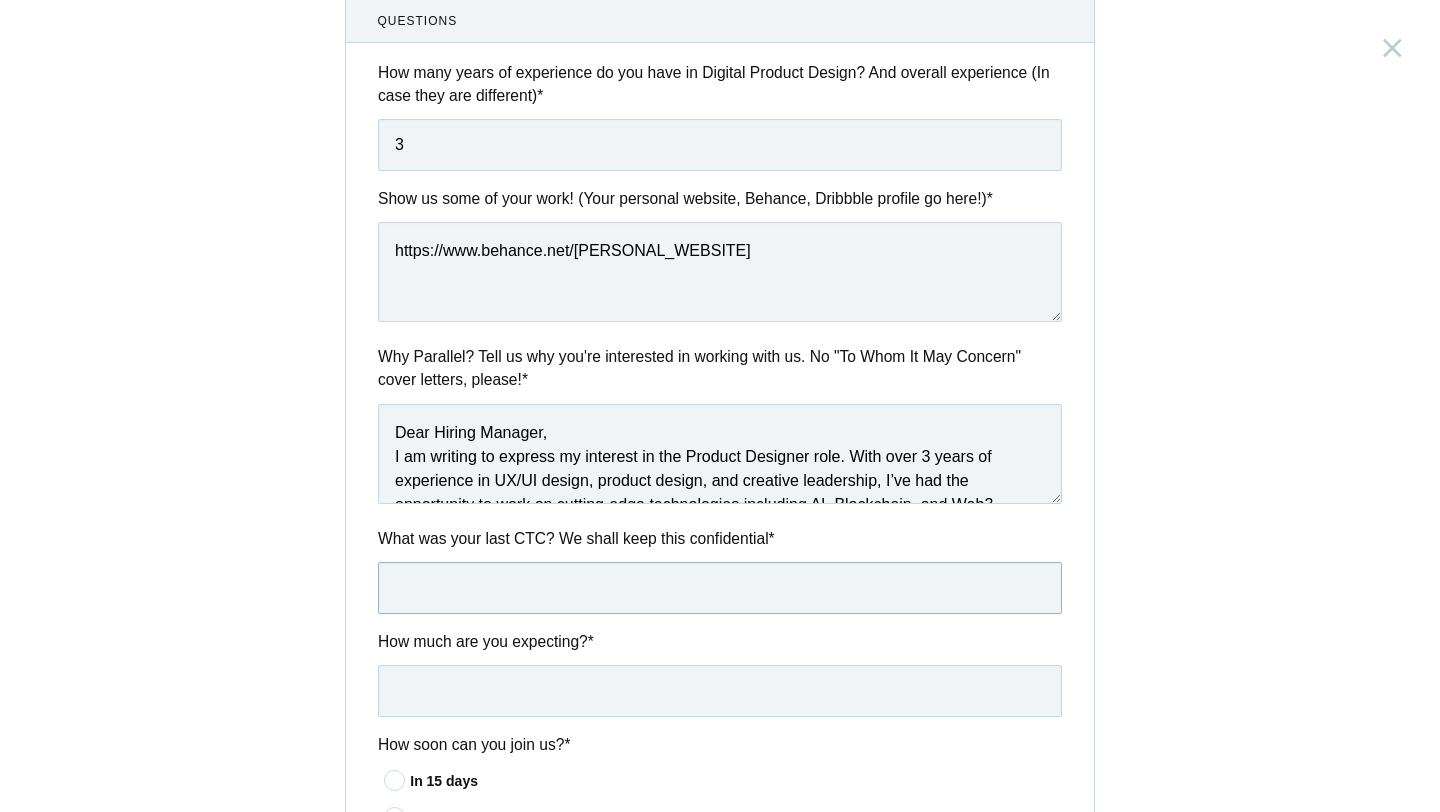click at bounding box center (720, 588) 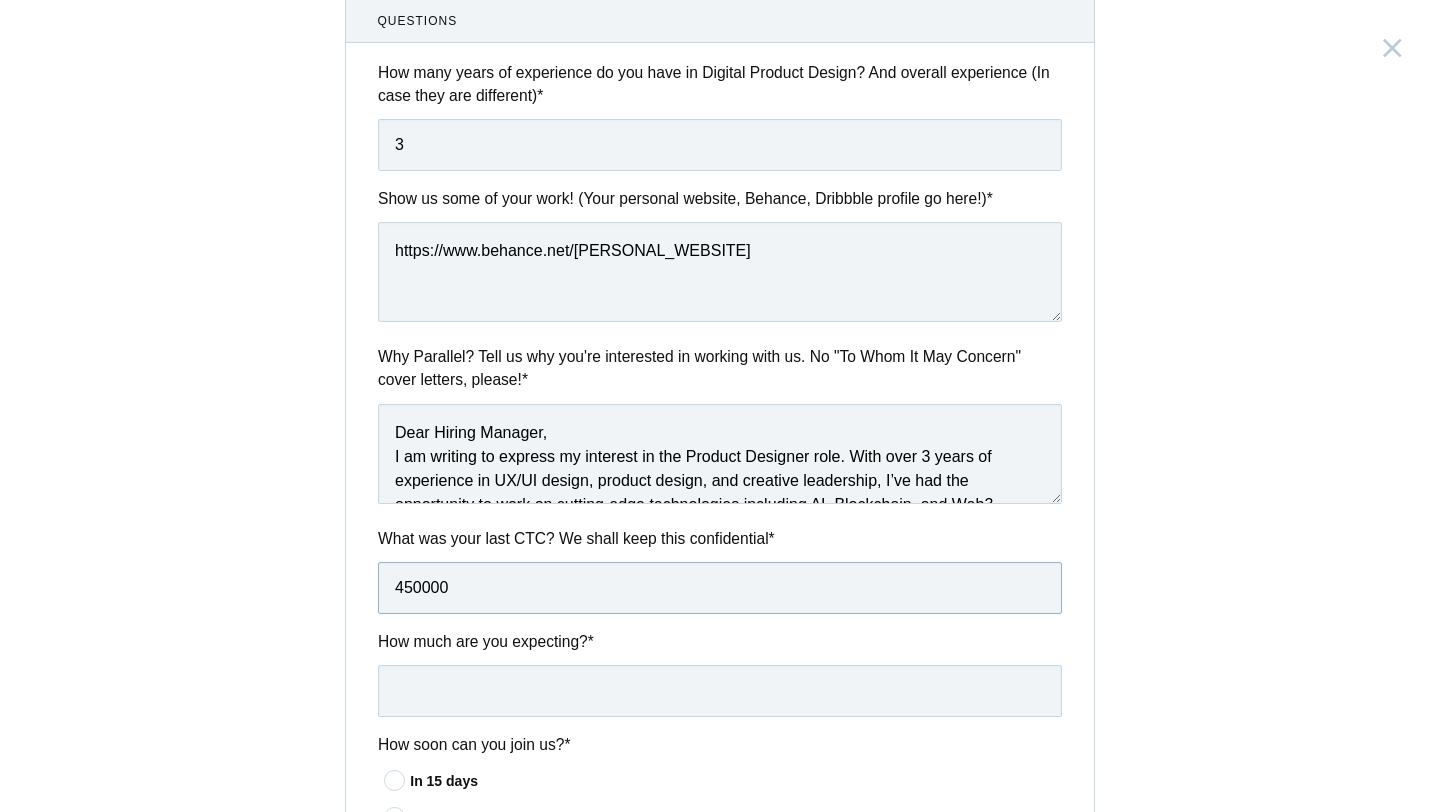 type on "450000" 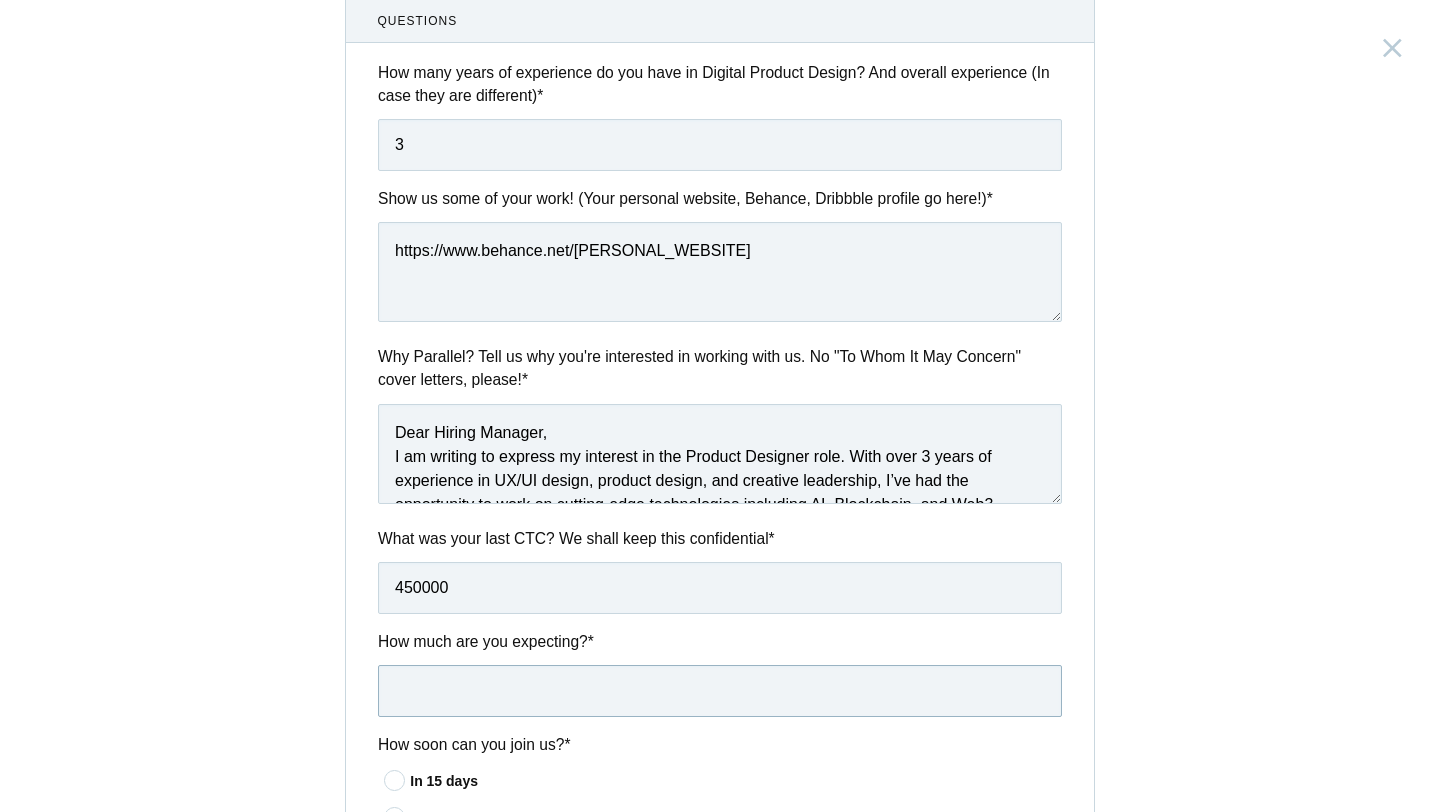 click at bounding box center (720, 691) 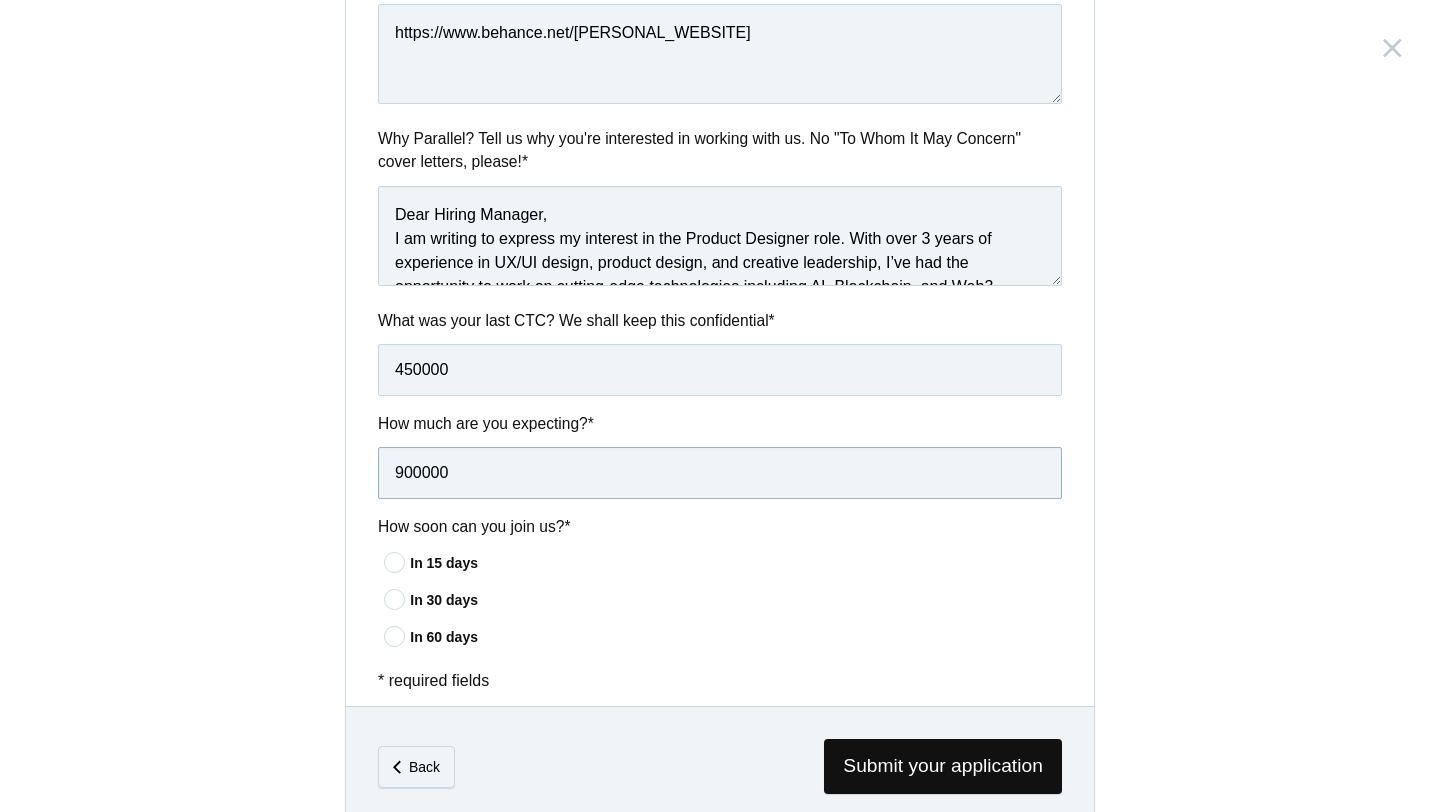 scroll, scrollTop: 935, scrollLeft: 0, axis: vertical 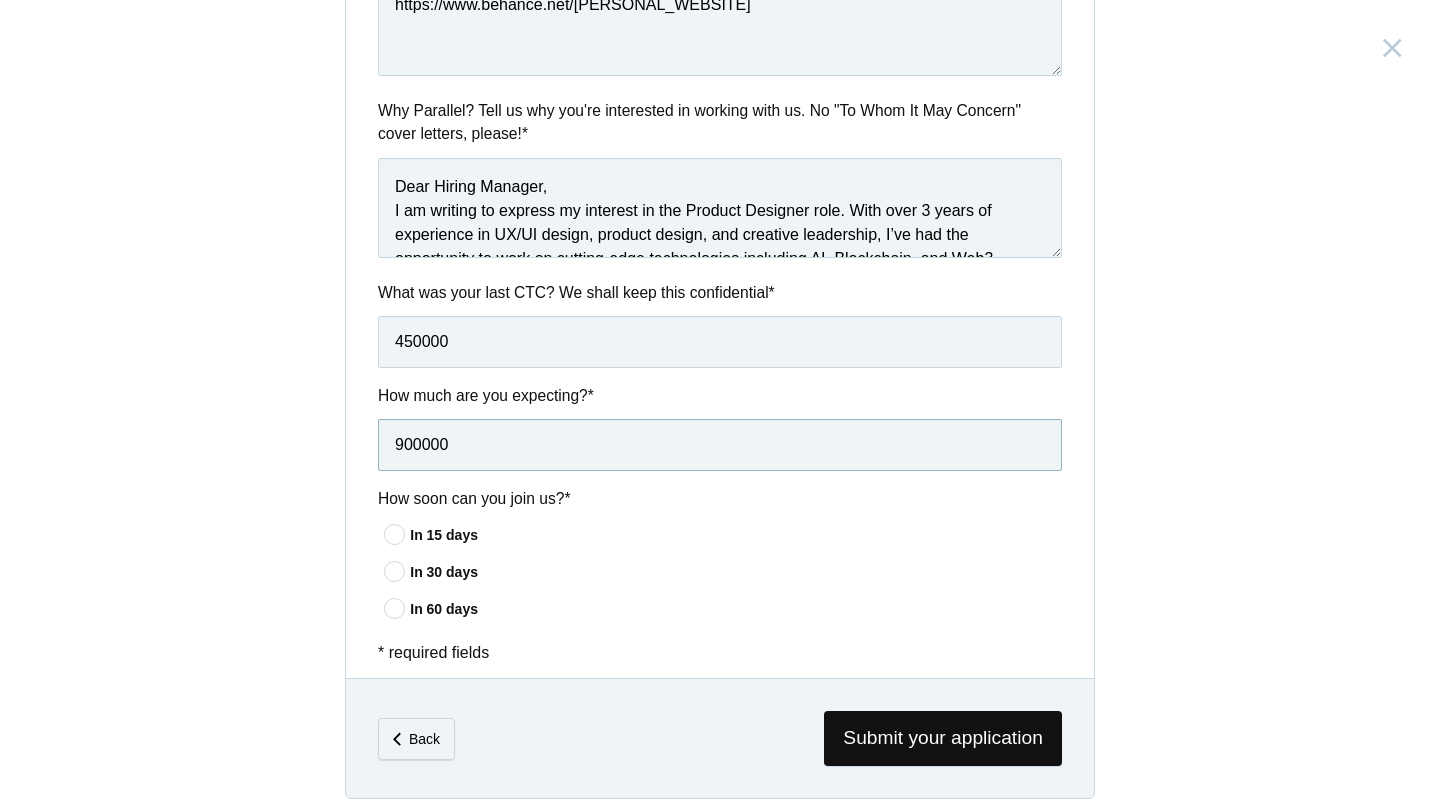 type on "900000" 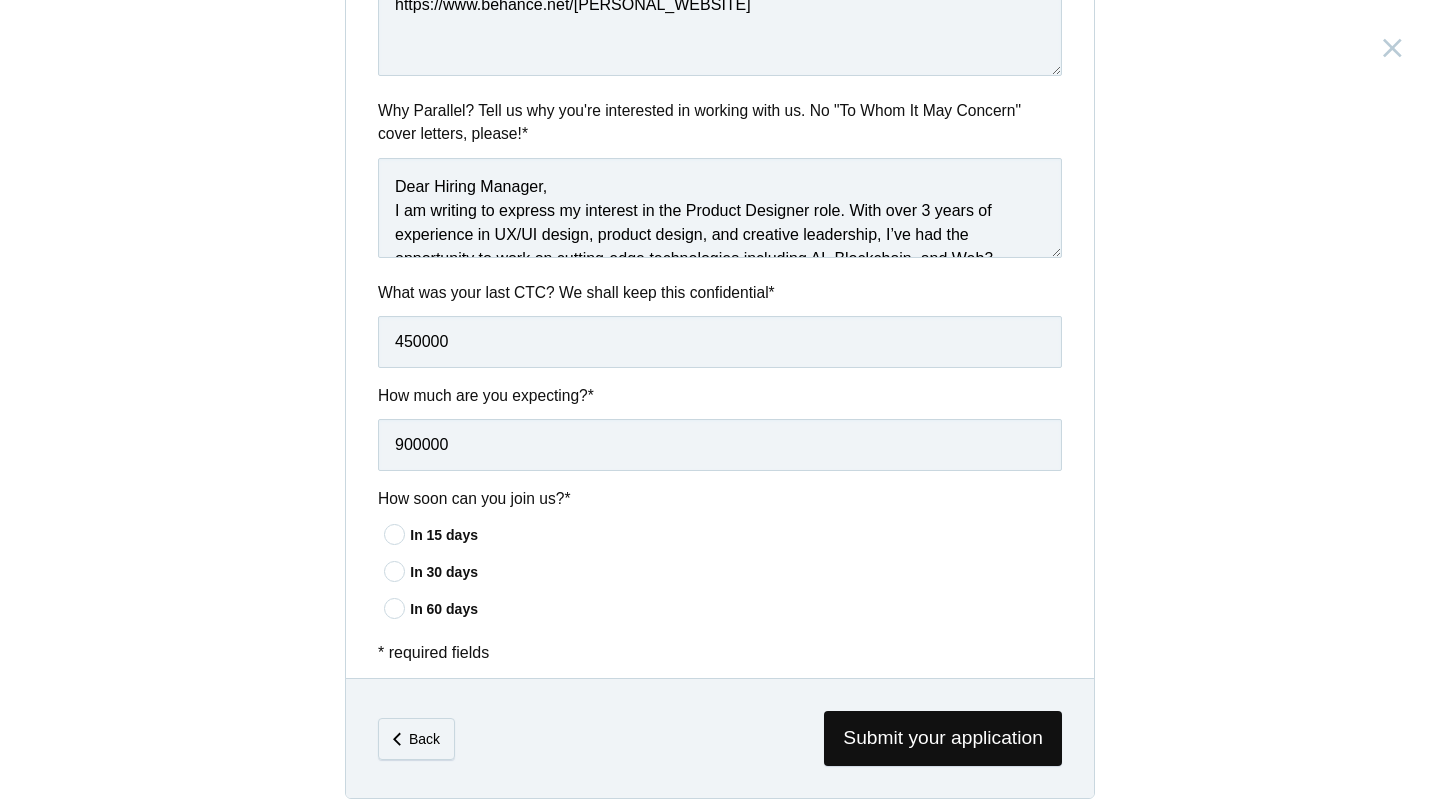 click at bounding box center (395, 533) 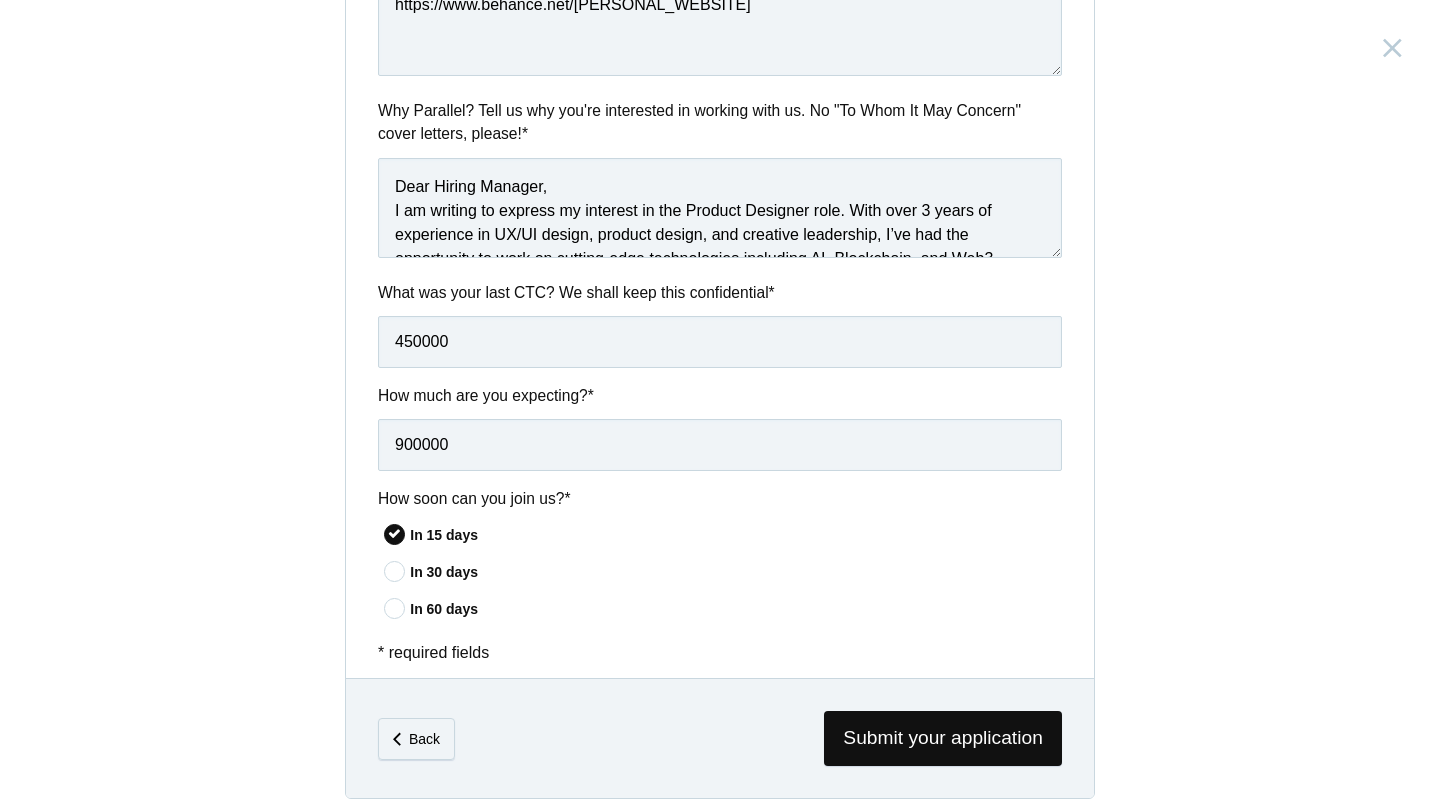 scroll, scrollTop: 952, scrollLeft: 0, axis: vertical 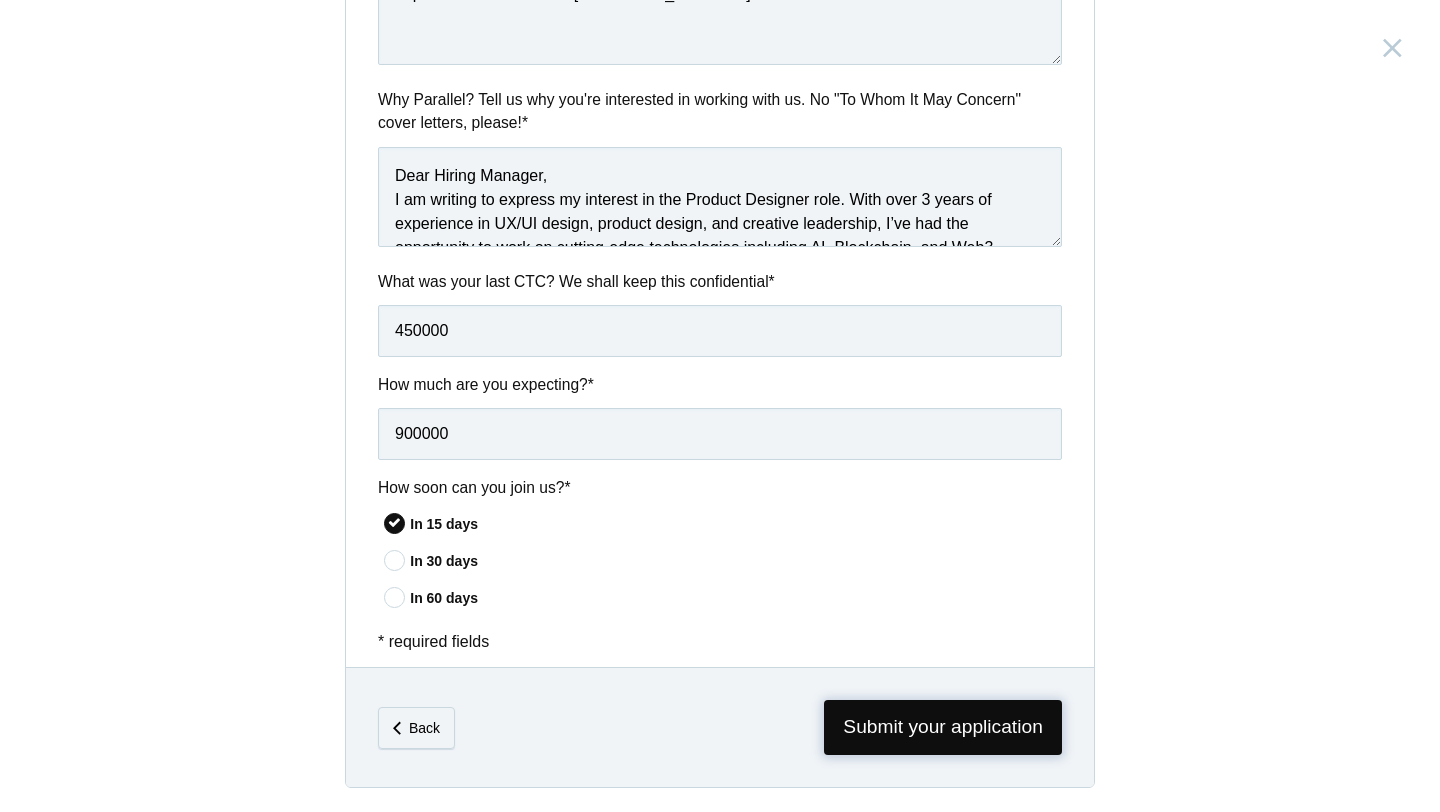 click on "Submit your application" at bounding box center [943, 727] 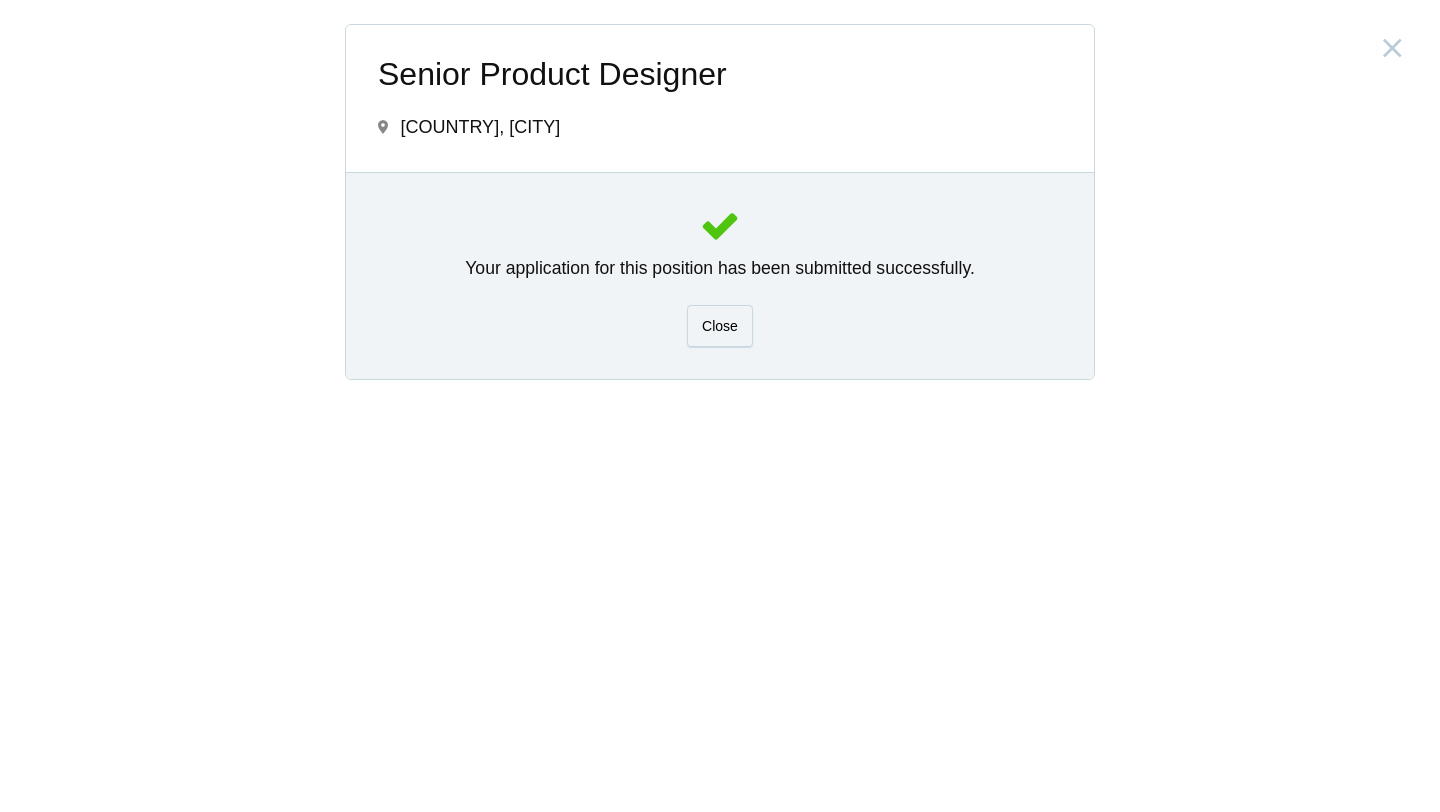 scroll, scrollTop: 0, scrollLeft: 0, axis: both 